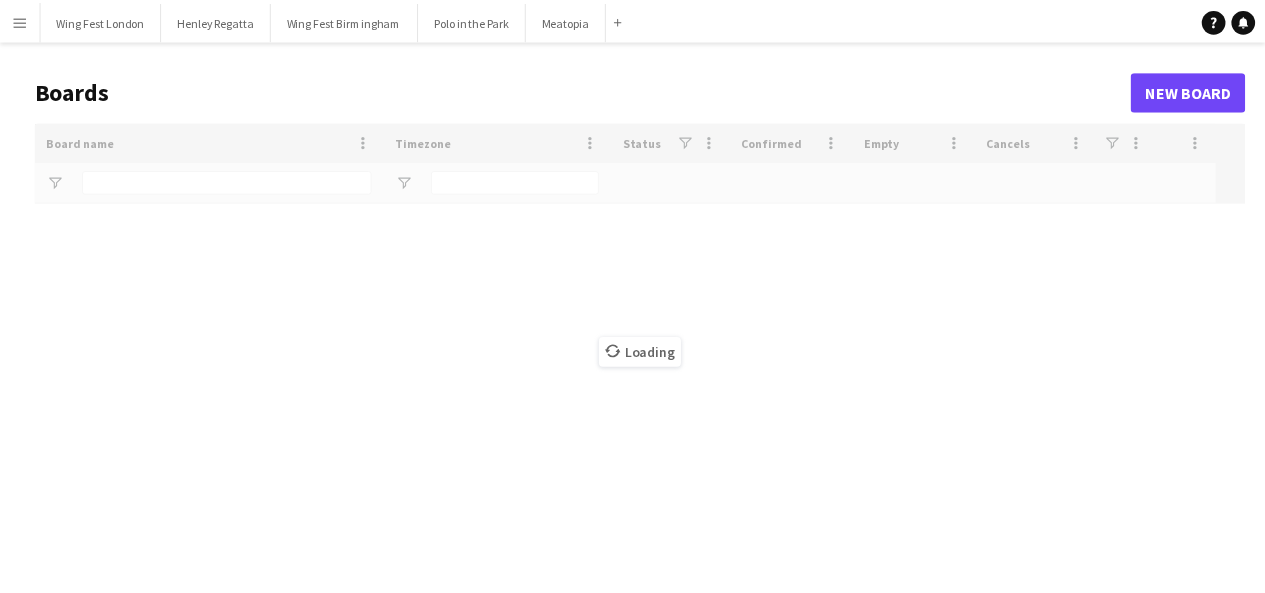scroll, scrollTop: 0, scrollLeft: 0, axis: both 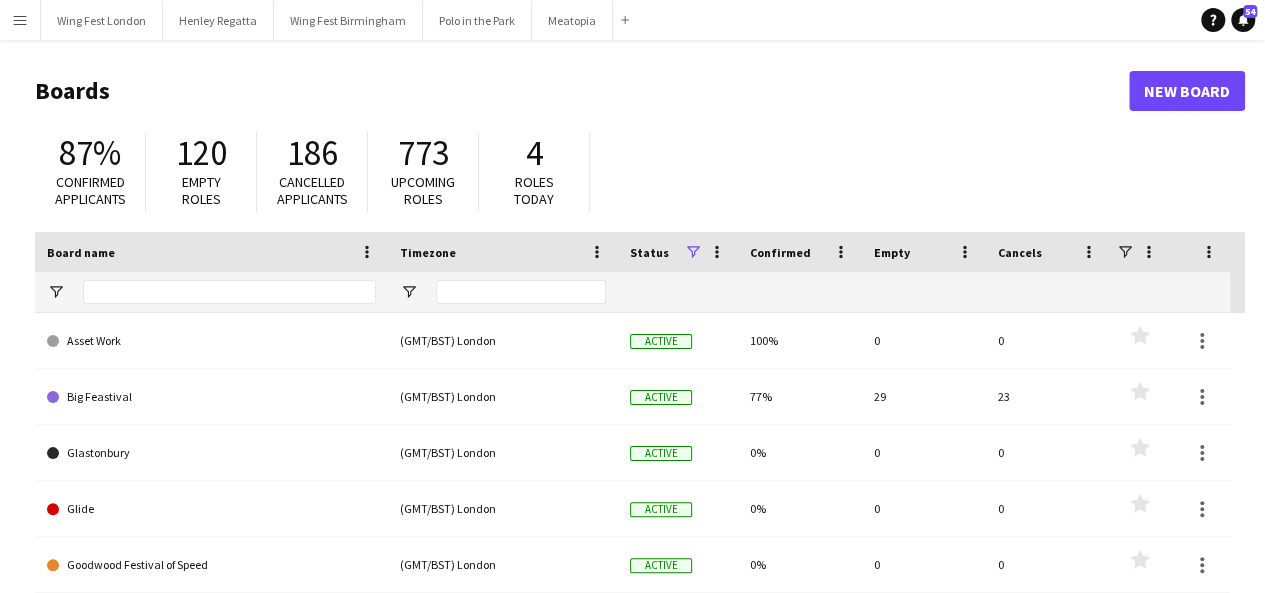 click on "Menu" at bounding box center (20, 20) 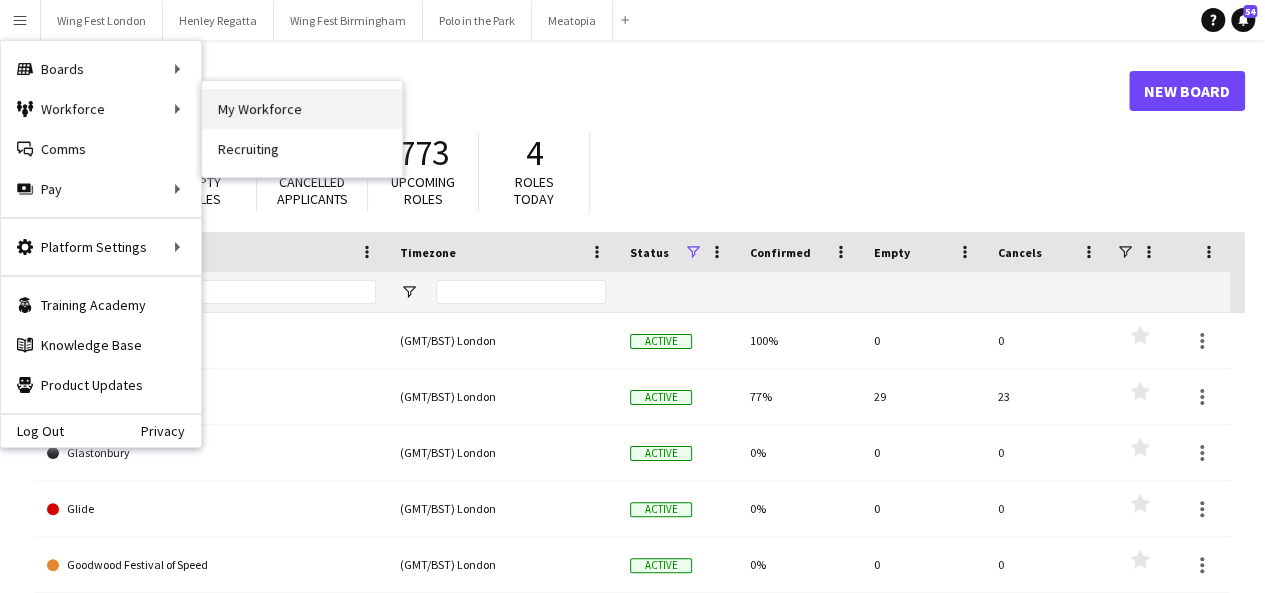 click on "My Workforce" at bounding box center [302, 109] 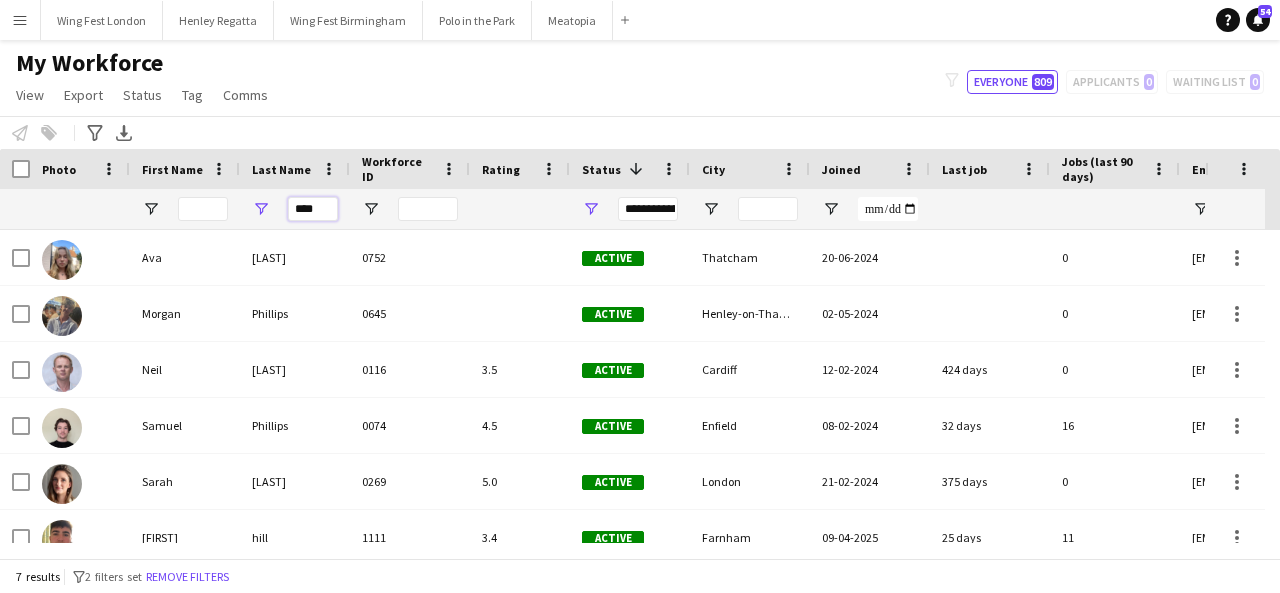 click on "****" at bounding box center [313, 209] 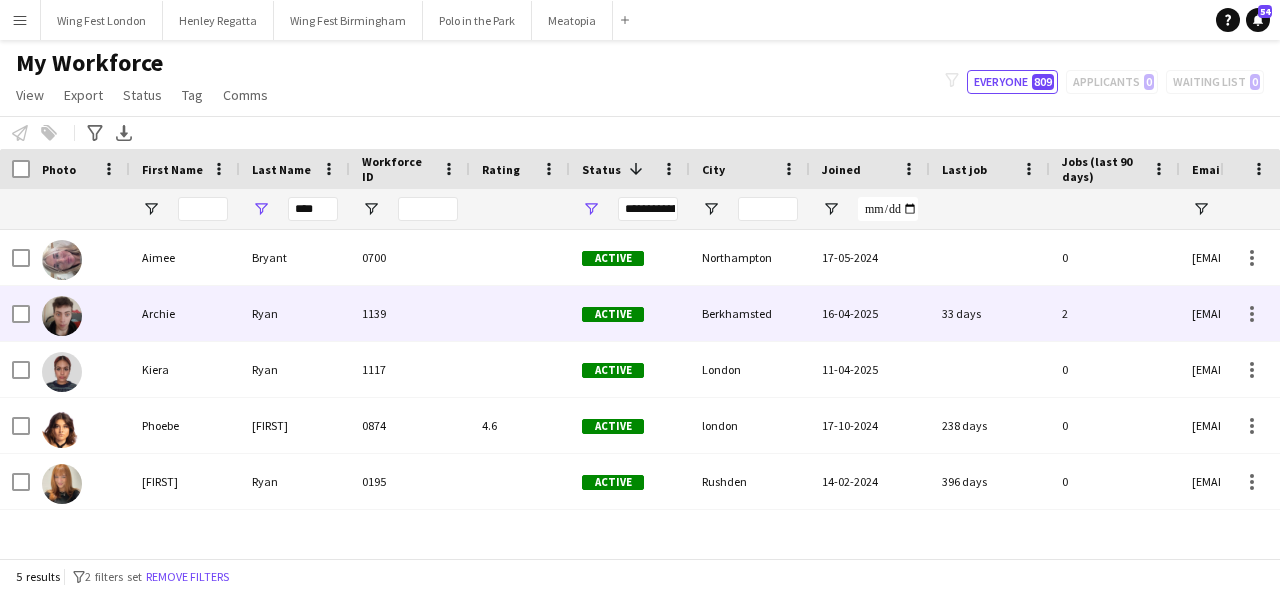 click on "Ryan" at bounding box center [295, 313] 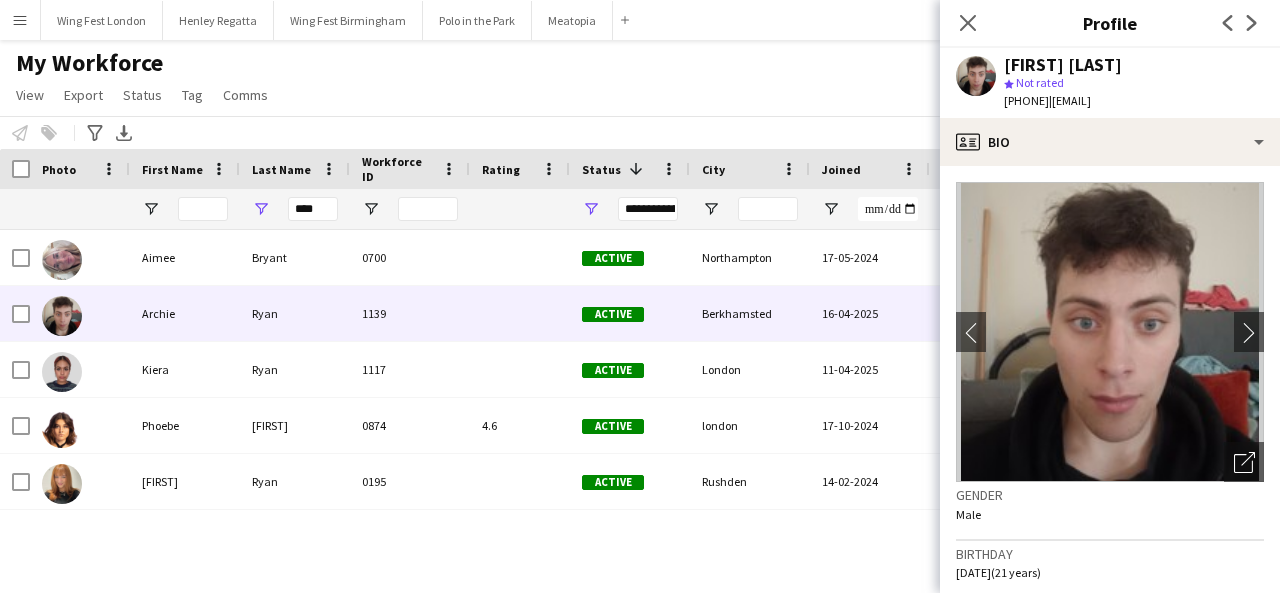 scroll, scrollTop: 200, scrollLeft: 0, axis: vertical 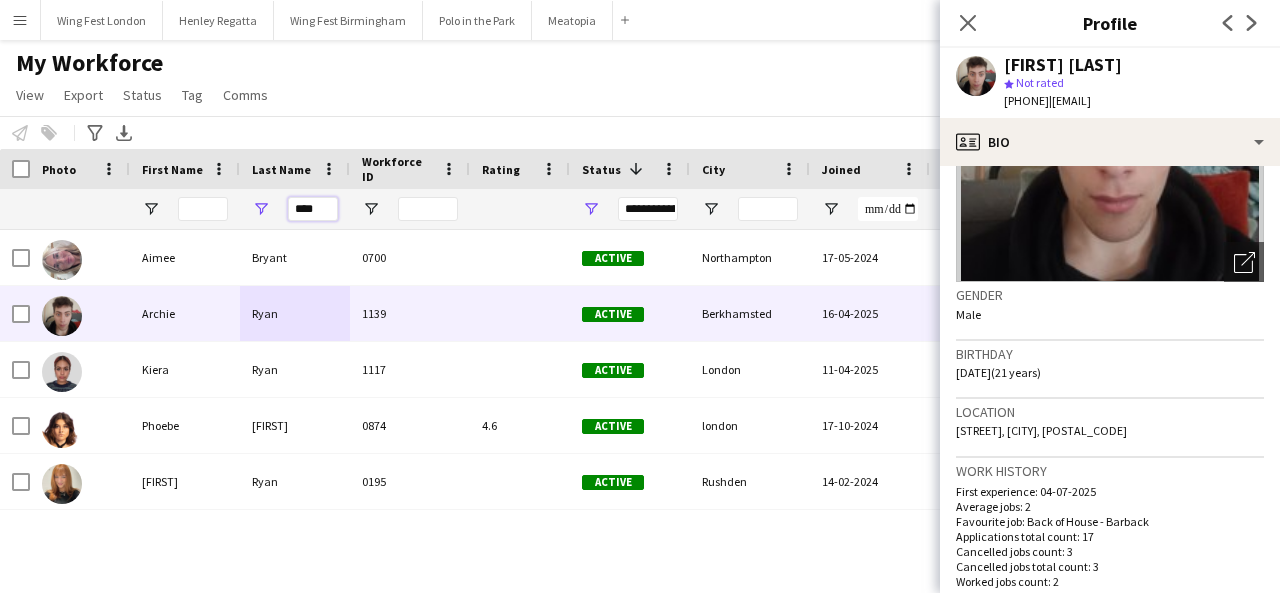 click on "****" at bounding box center [313, 209] 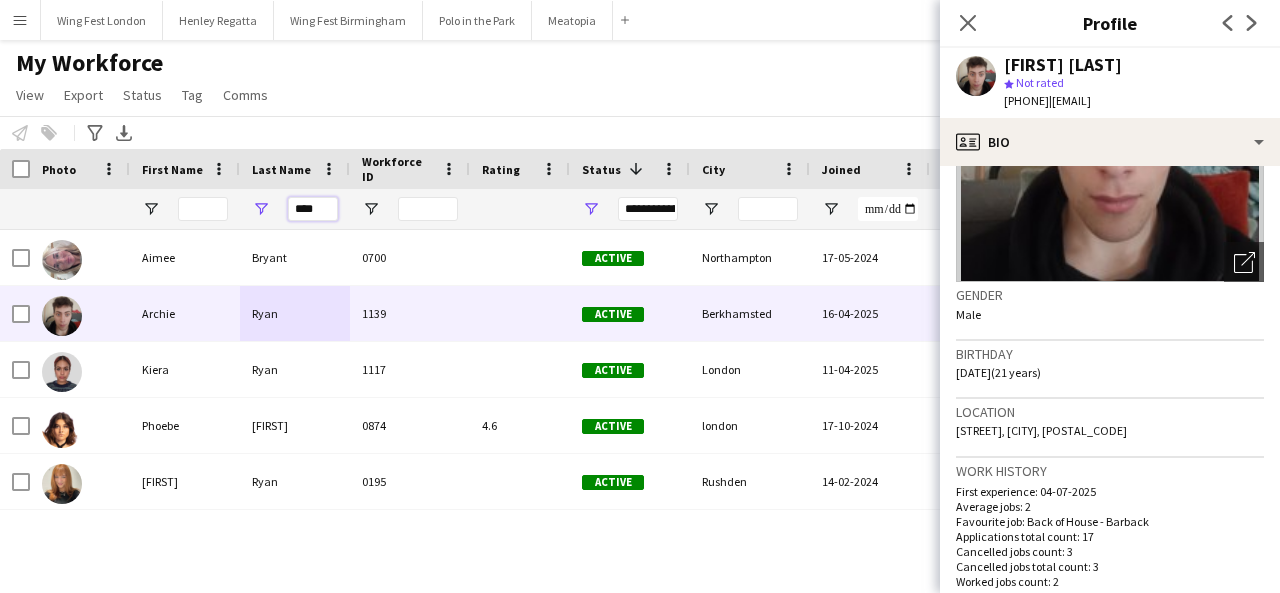 click on "****" at bounding box center (313, 209) 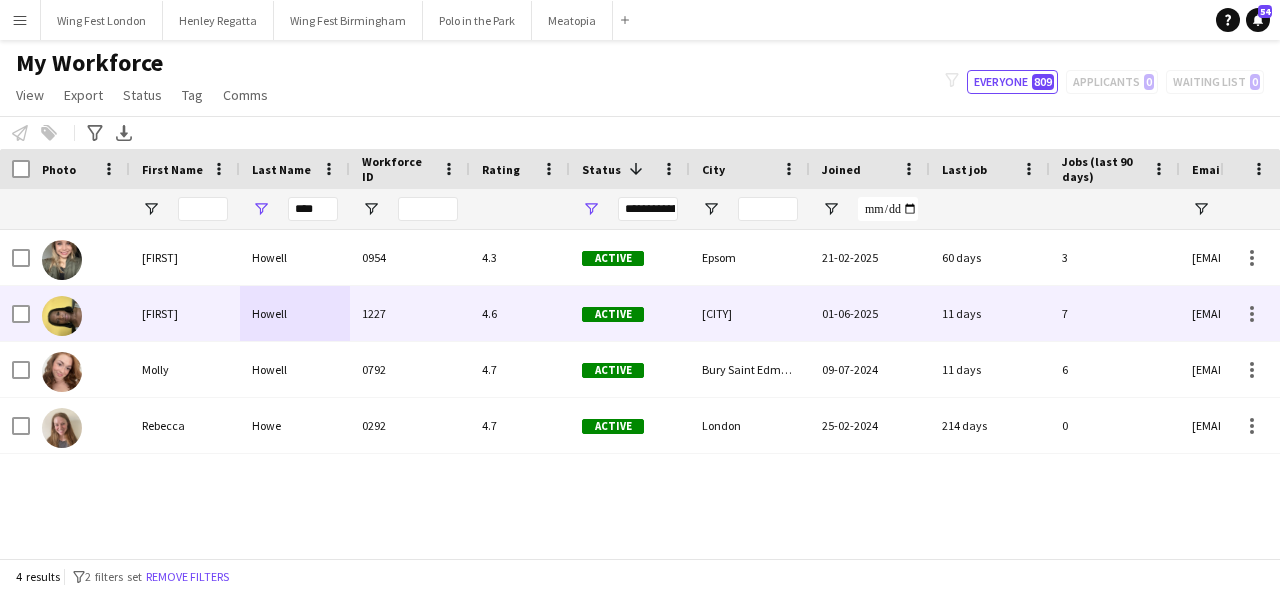 click on "Howell" at bounding box center (295, 313) 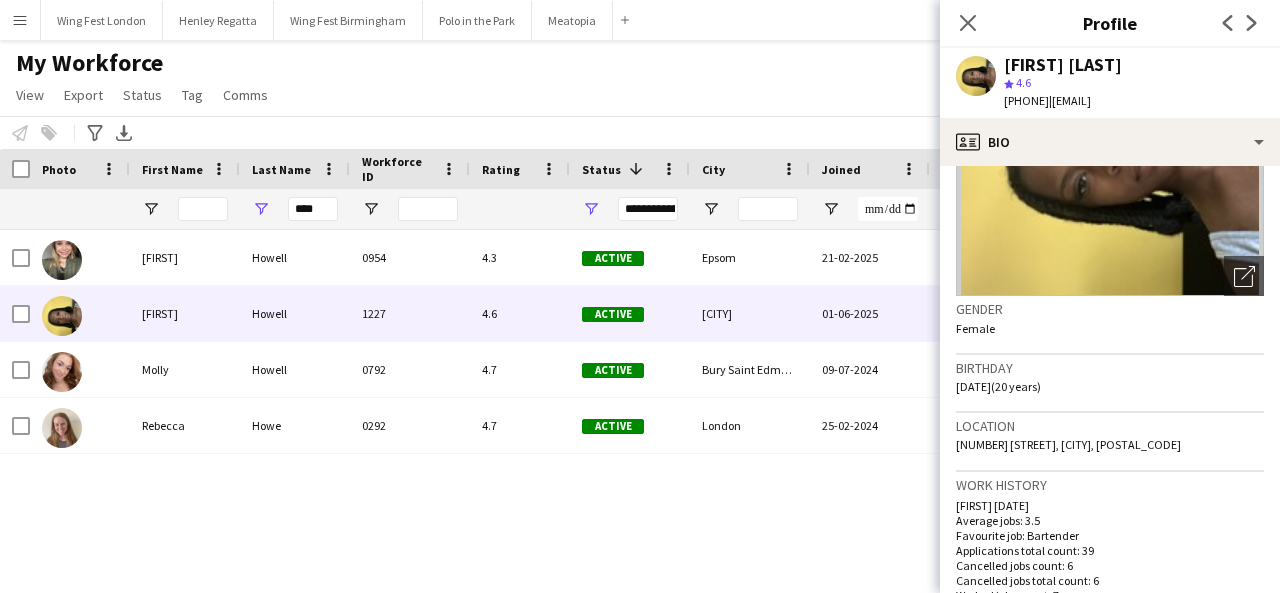 scroll, scrollTop: 200, scrollLeft: 0, axis: vertical 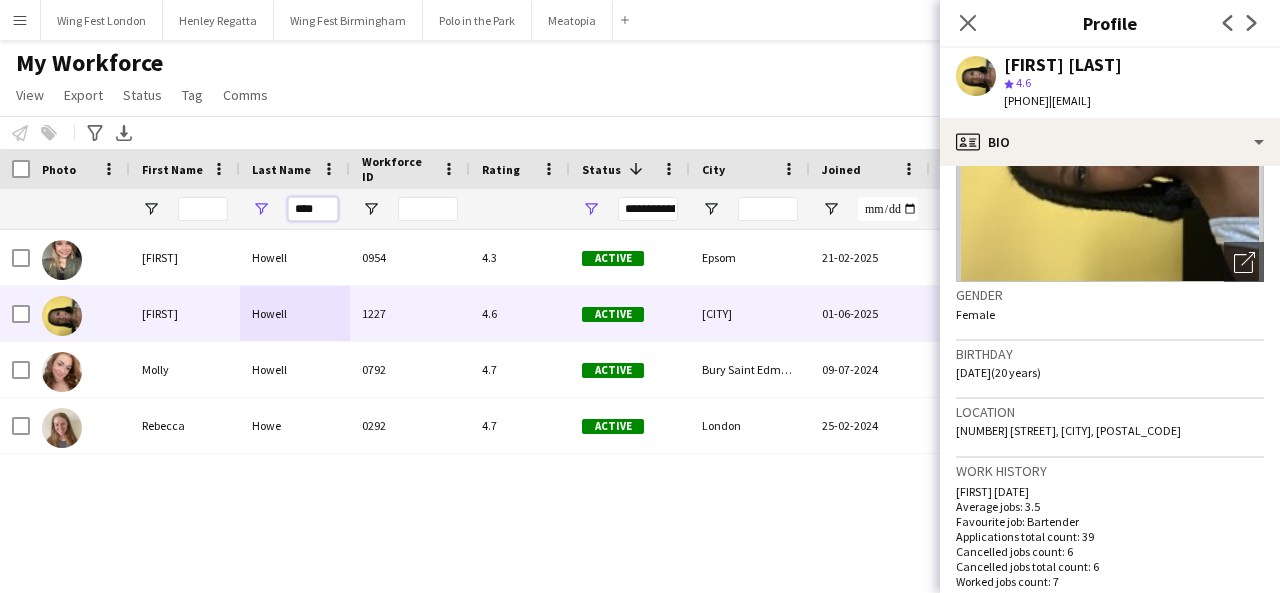click on "****" at bounding box center [313, 209] 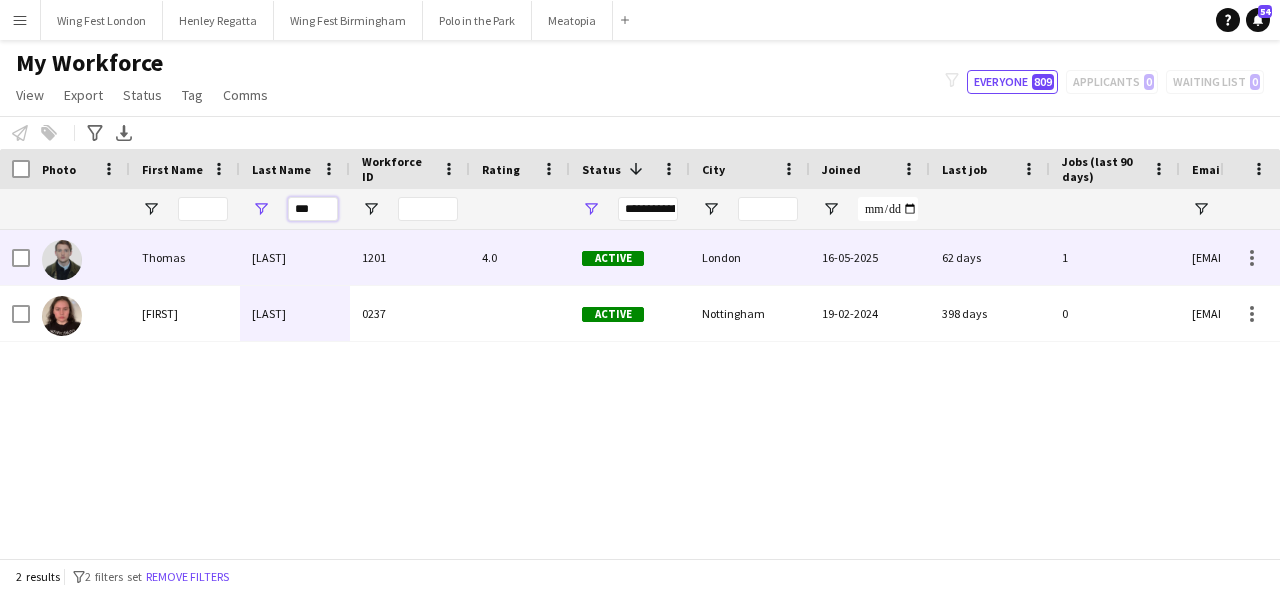 type on "***" 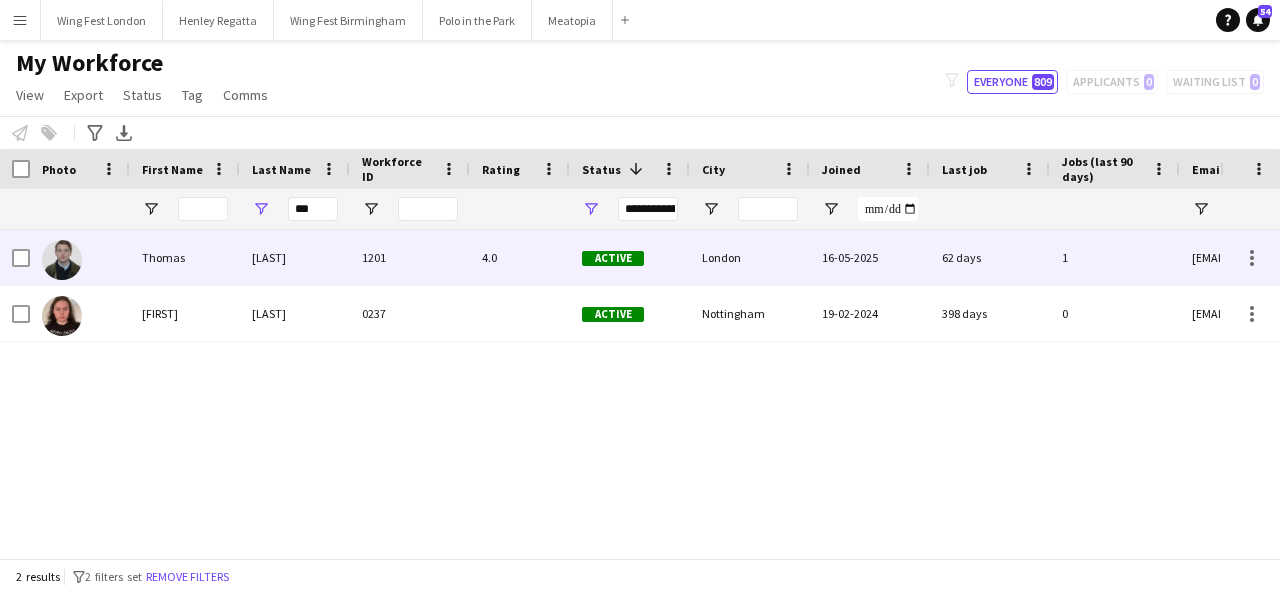 click on "[LAST]" at bounding box center [295, 257] 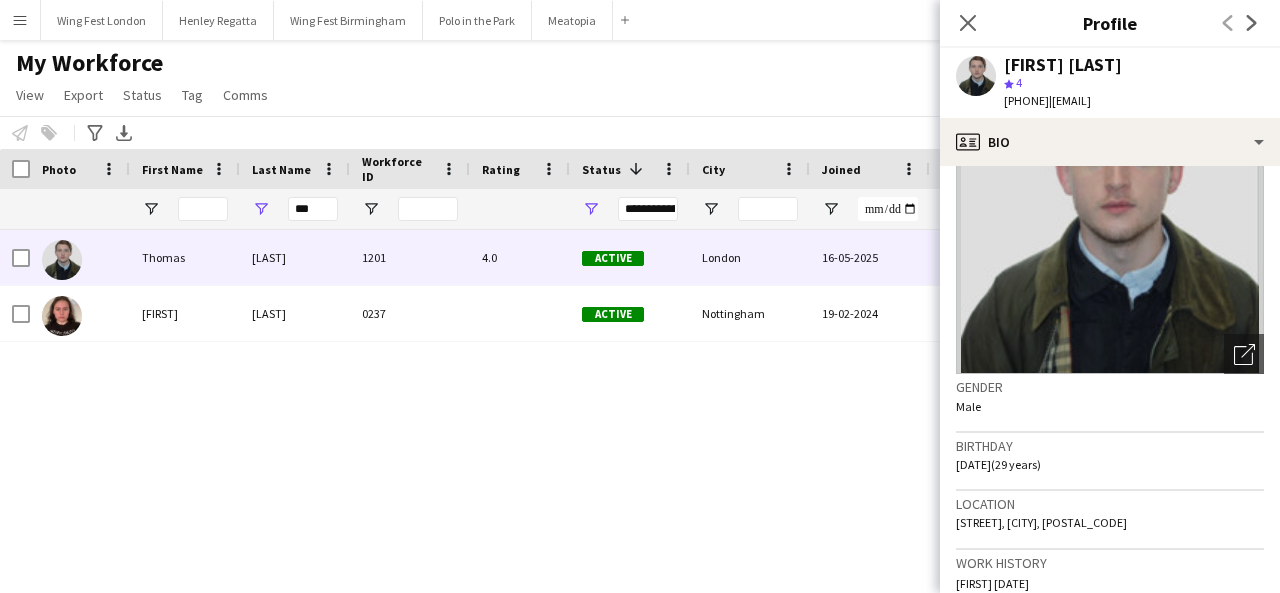 scroll, scrollTop: 200, scrollLeft: 0, axis: vertical 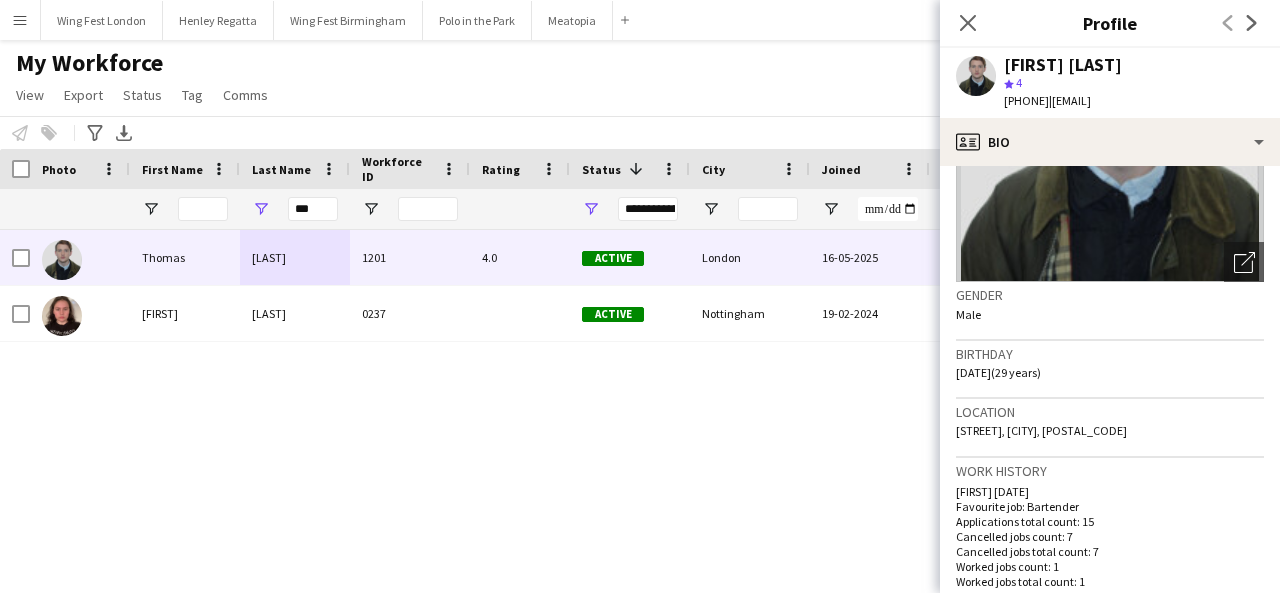 drag, startPoint x: 977, startPoint y: 23, endPoint x: 853, endPoint y: 48, distance: 126.495056 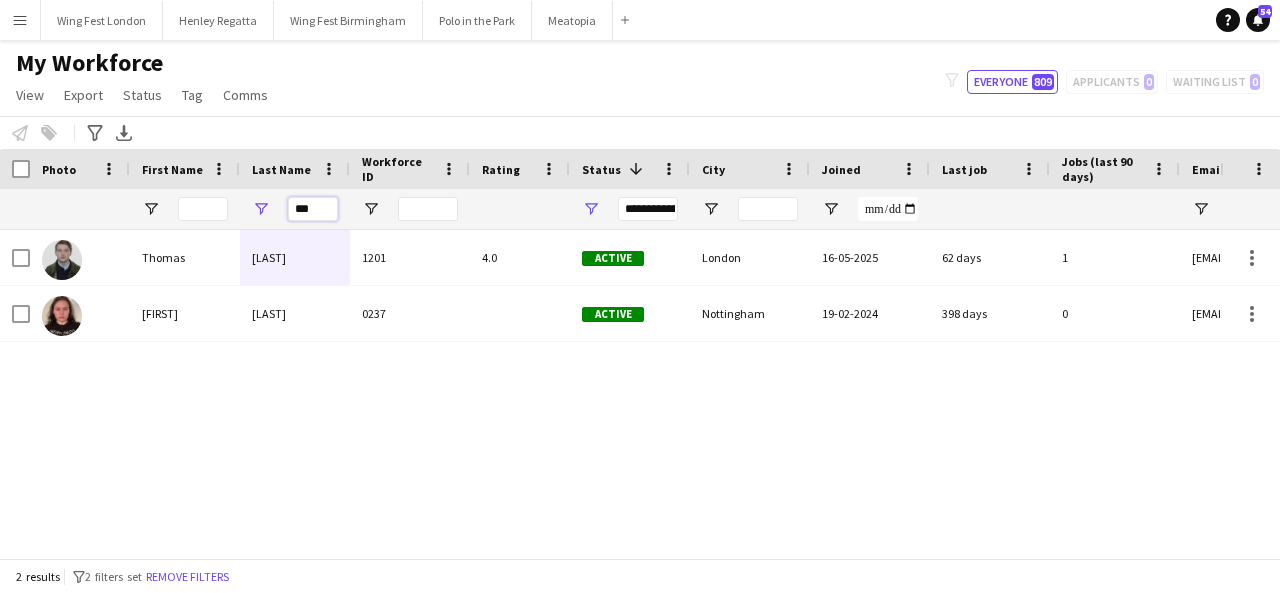 click on "***" at bounding box center [313, 209] 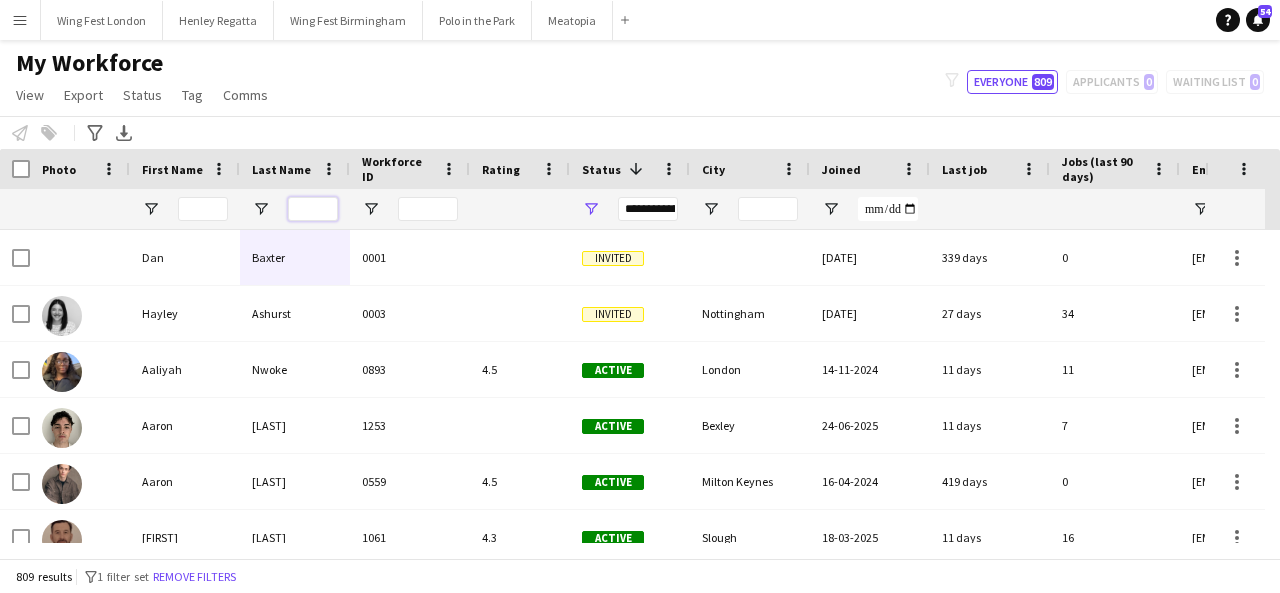 type 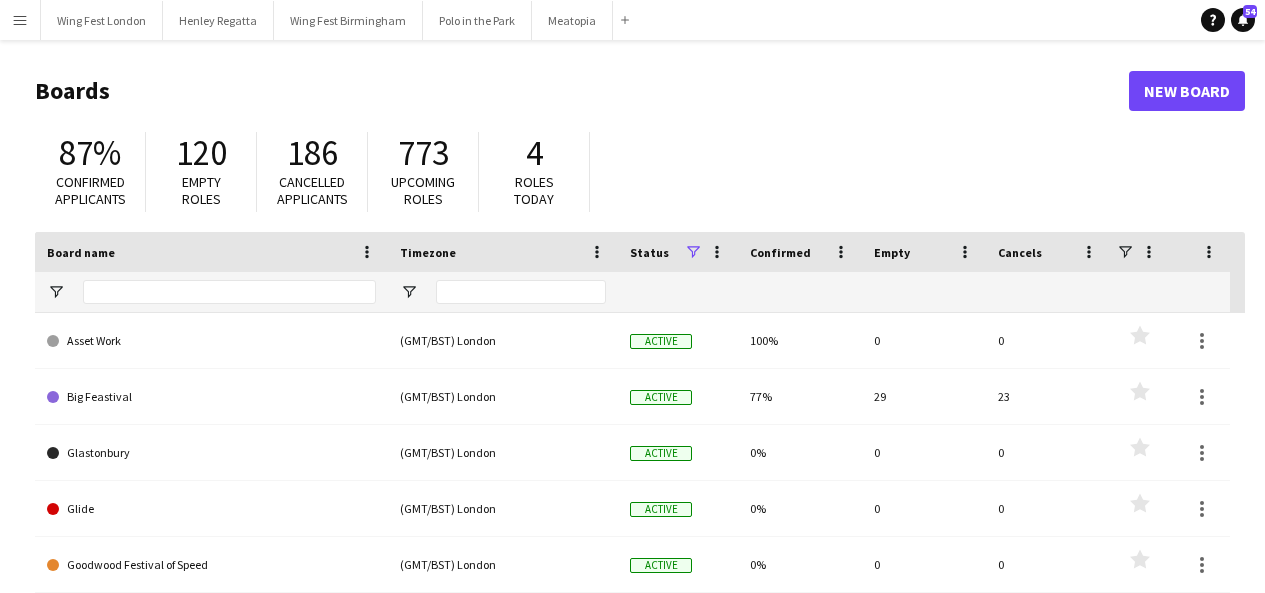 scroll, scrollTop: 0, scrollLeft: 0, axis: both 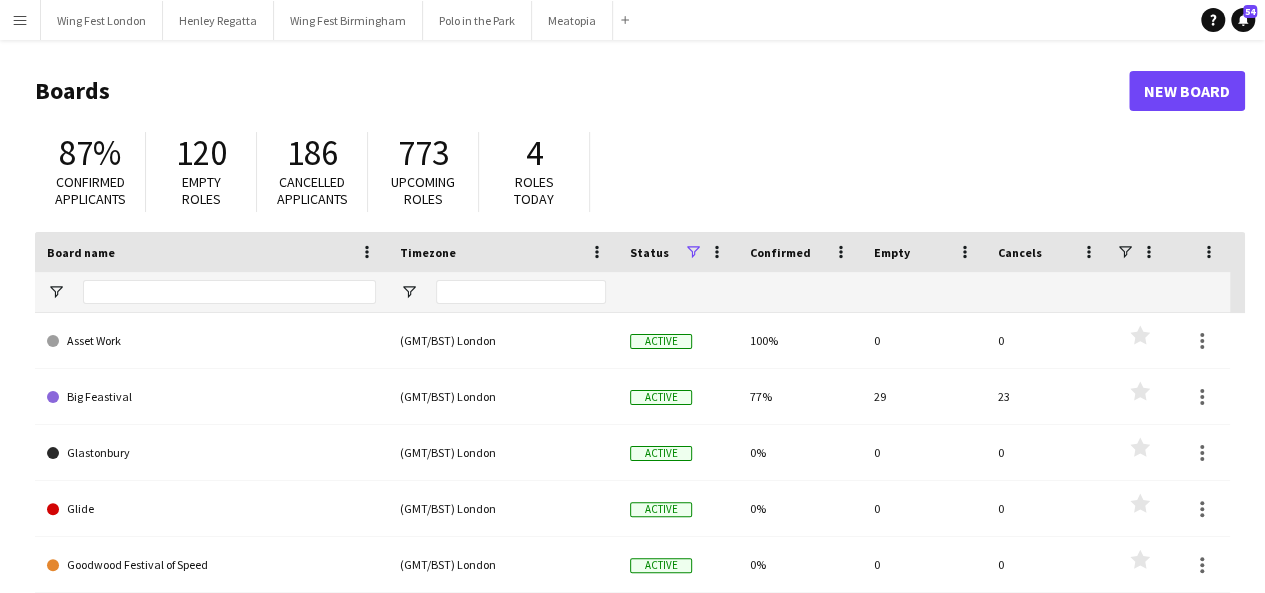 click on "Boards   New Board" 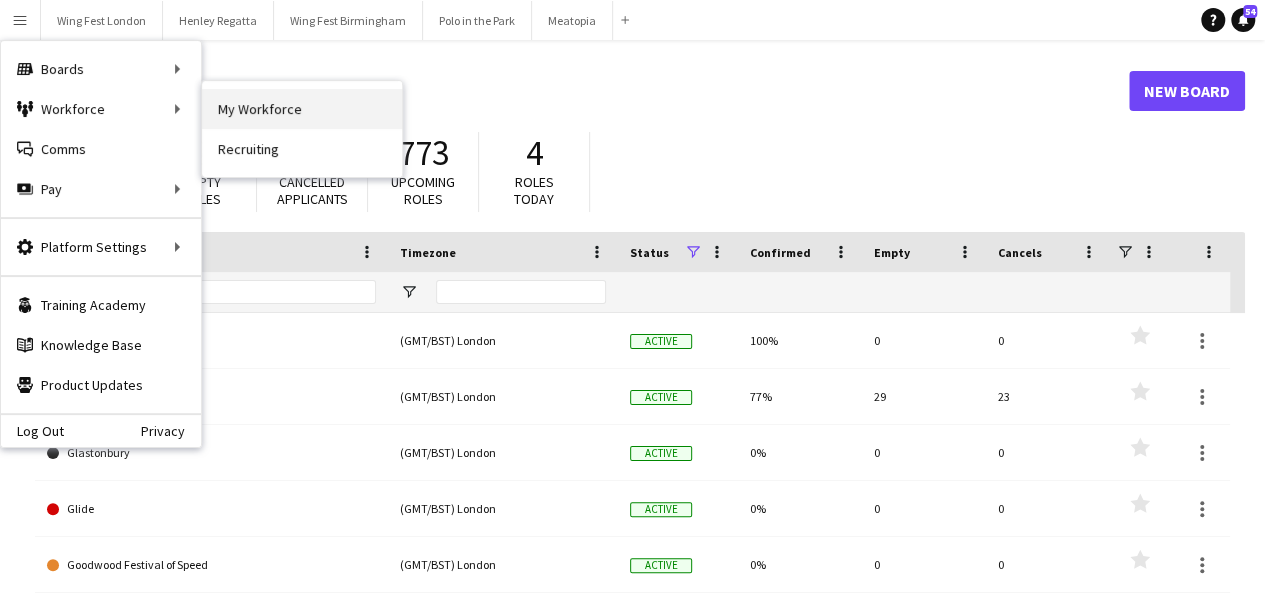 click on "My Workforce" at bounding box center [302, 109] 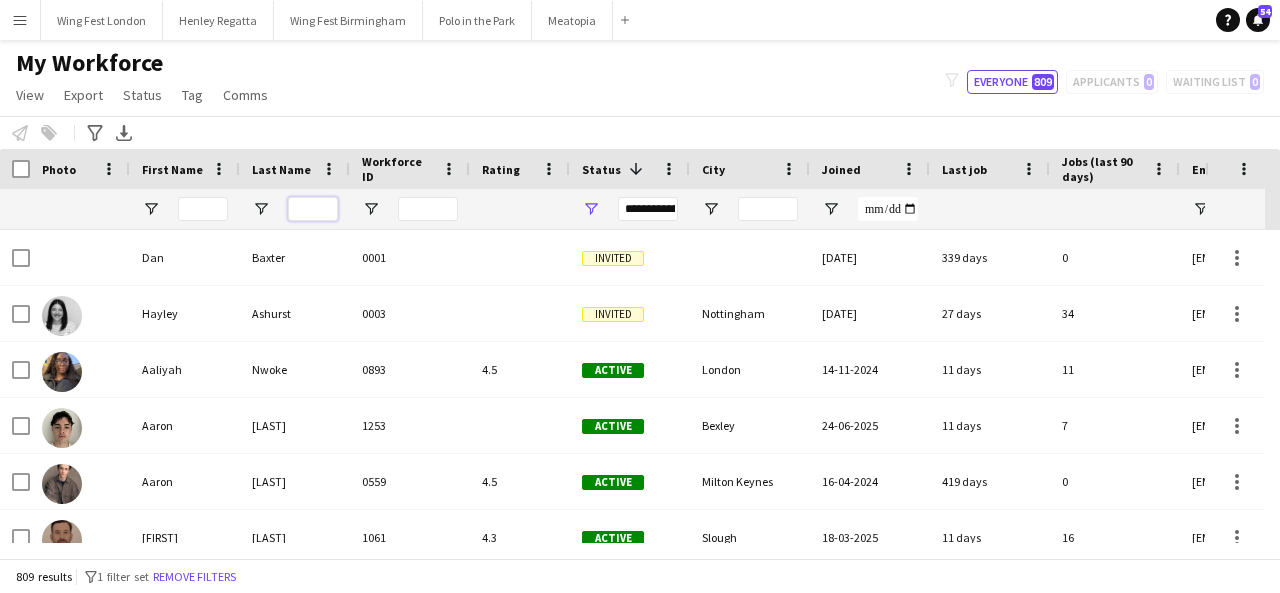 click at bounding box center (313, 209) 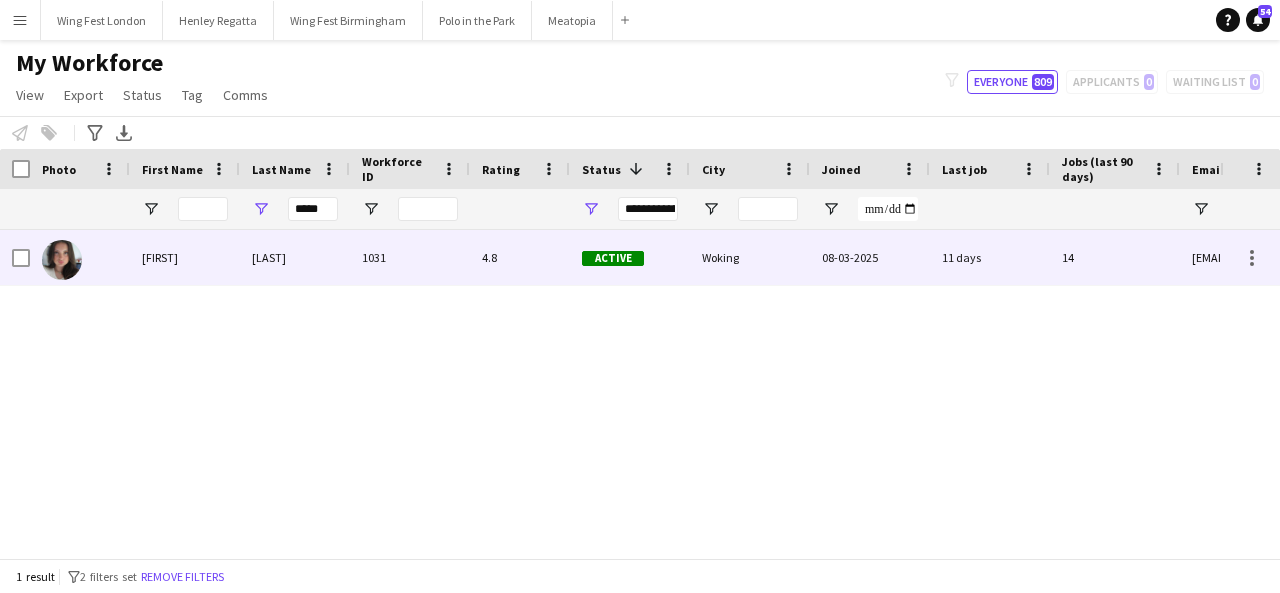 click on "Willacy" at bounding box center [295, 257] 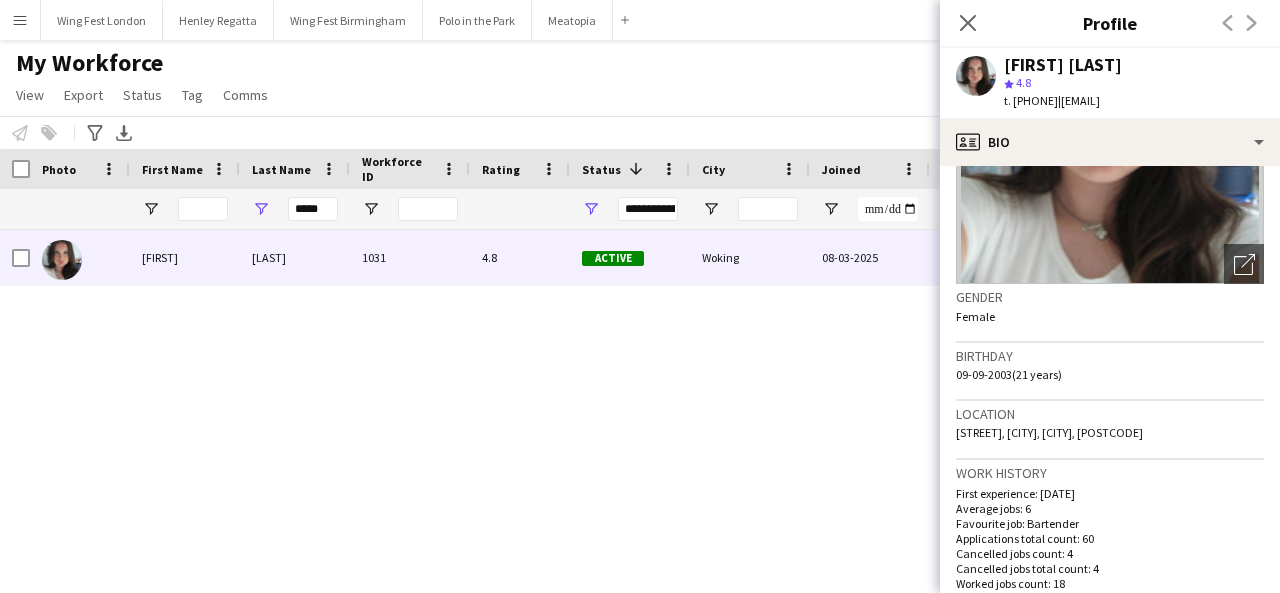 scroll, scrollTop: 200, scrollLeft: 0, axis: vertical 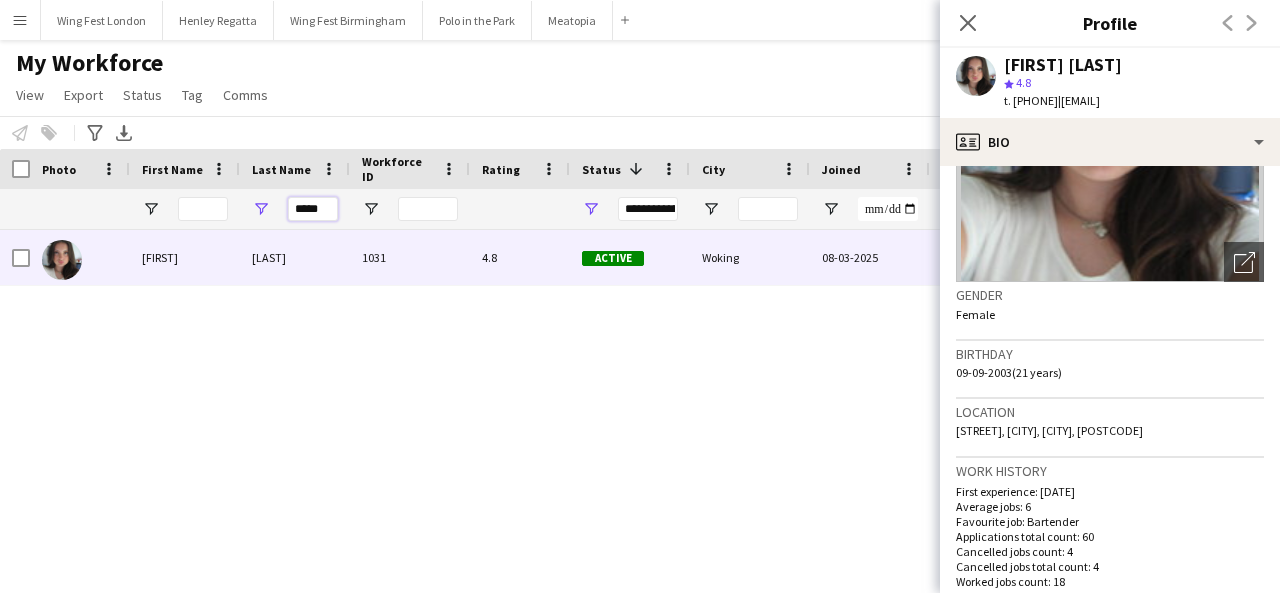 click on "*****" at bounding box center [313, 209] 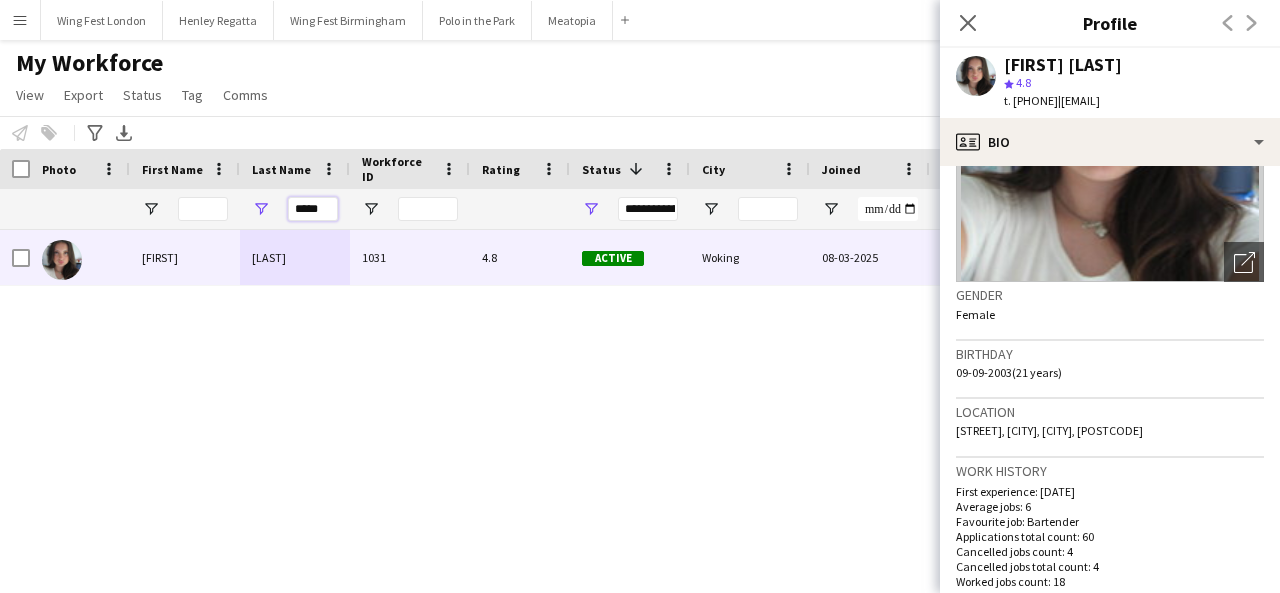 click on "*****" at bounding box center [313, 209] 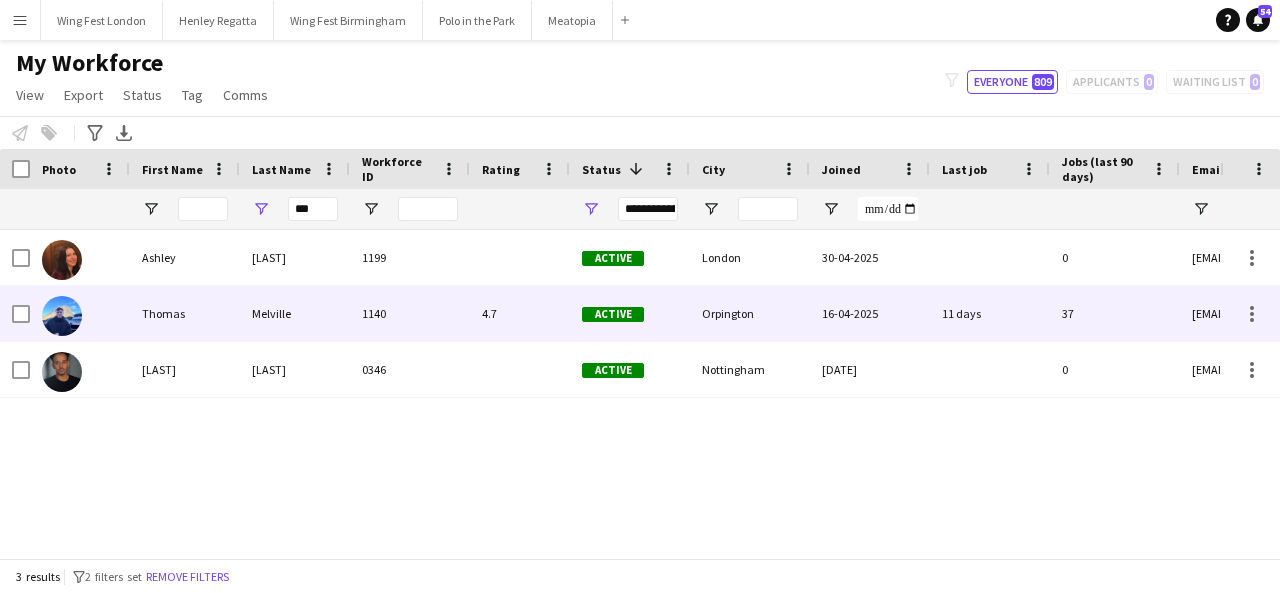 click on "Melville" at bounding box center (295, 313) 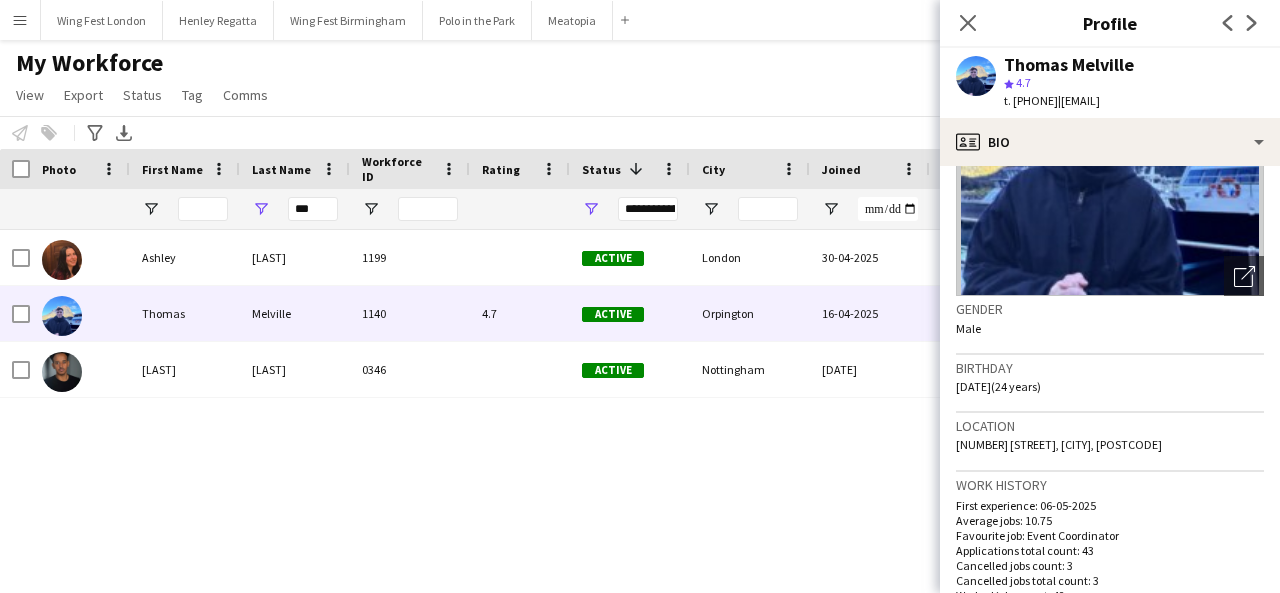 scroll, scrollTop: 200, scrollLeft: 0, axis: vertical 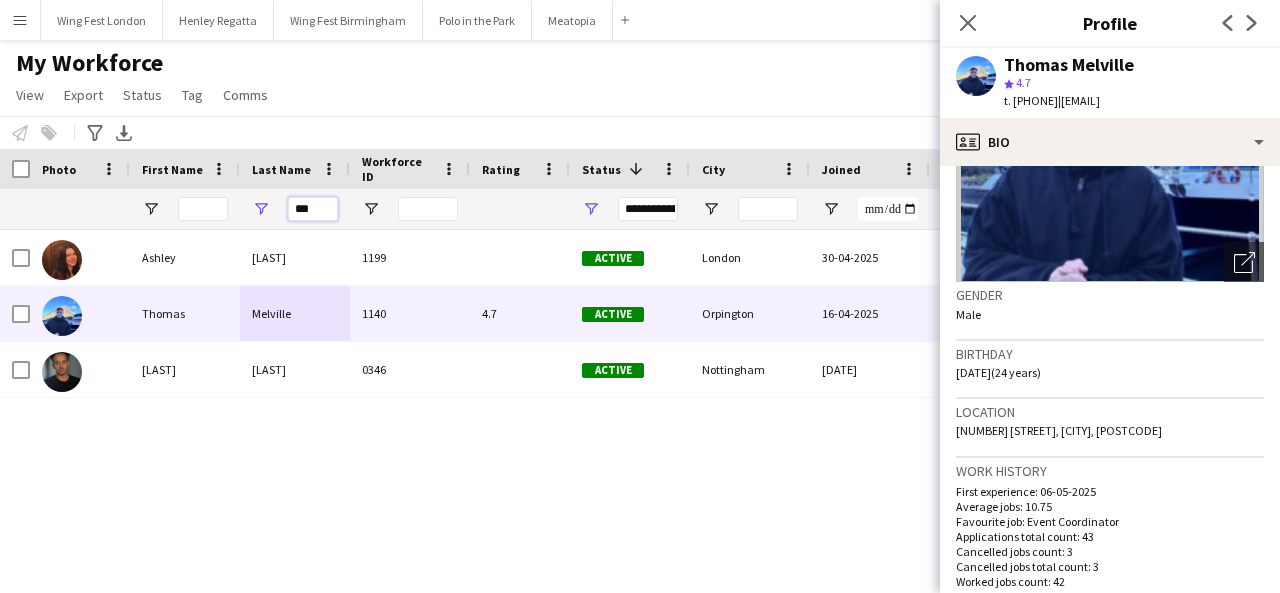 click on "***" at bounding box center (313, 209) 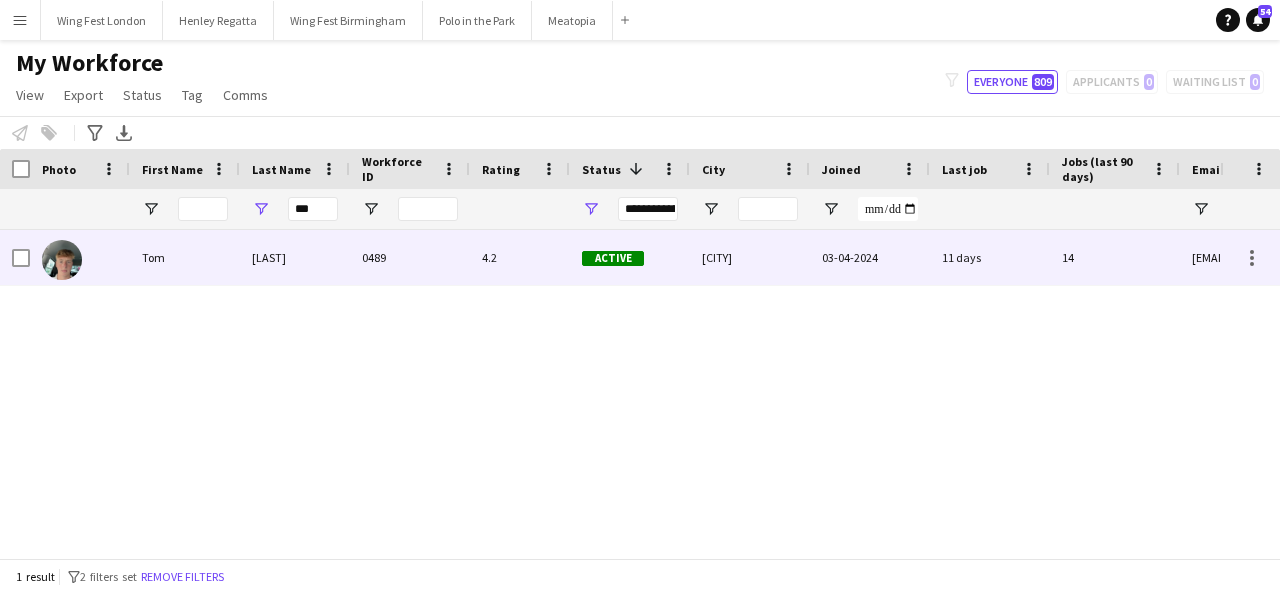 click on "0489" at bounding box center [410, 257] 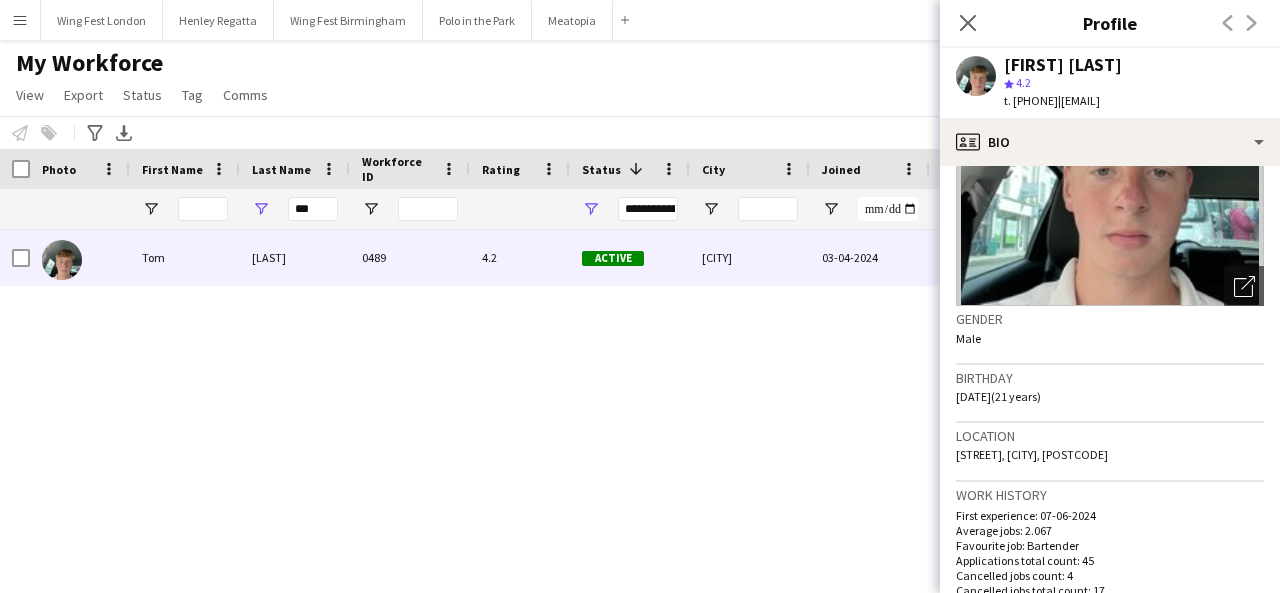 scroll, scrollTop: 300, scrollLeft: 0, axis: vertical 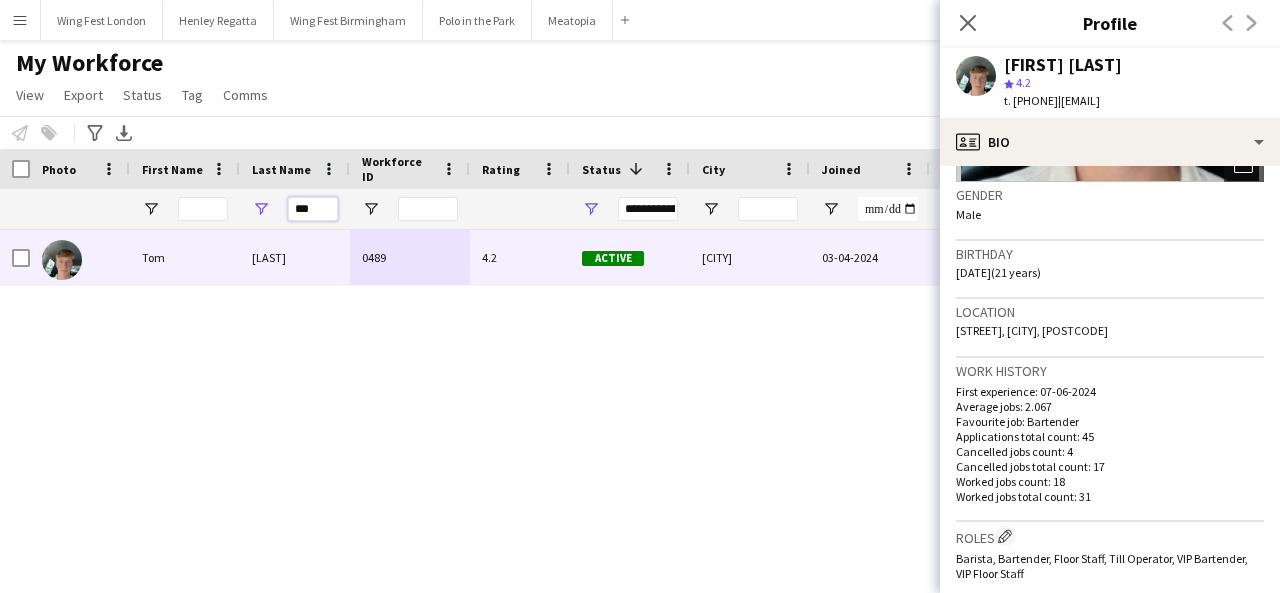 click on "***" at bounding box center (313, 209) 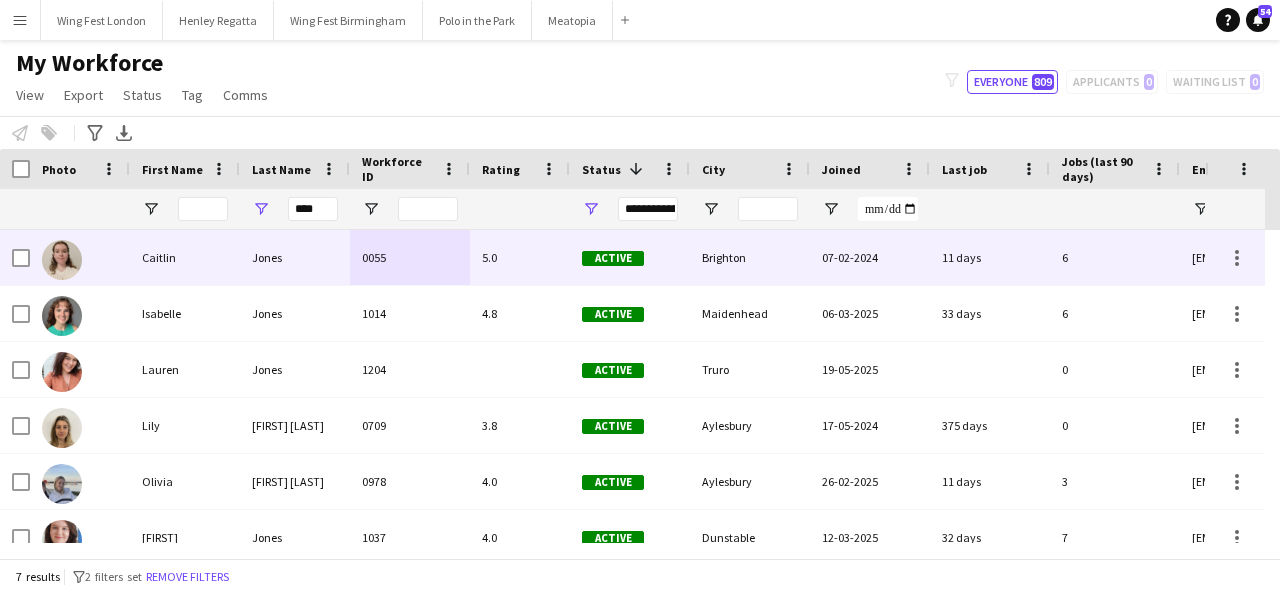 click on "Jones" at bounding box center (295, 257) 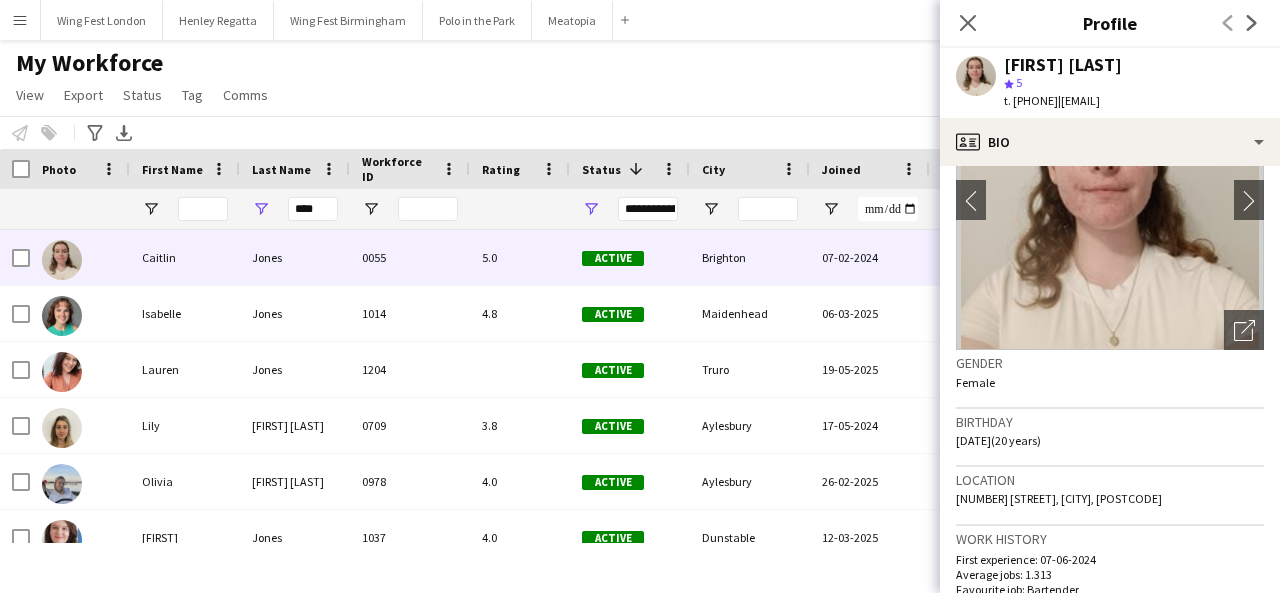 scroll, scrollTop: 200, scrollLeft: 0, axis: vertical 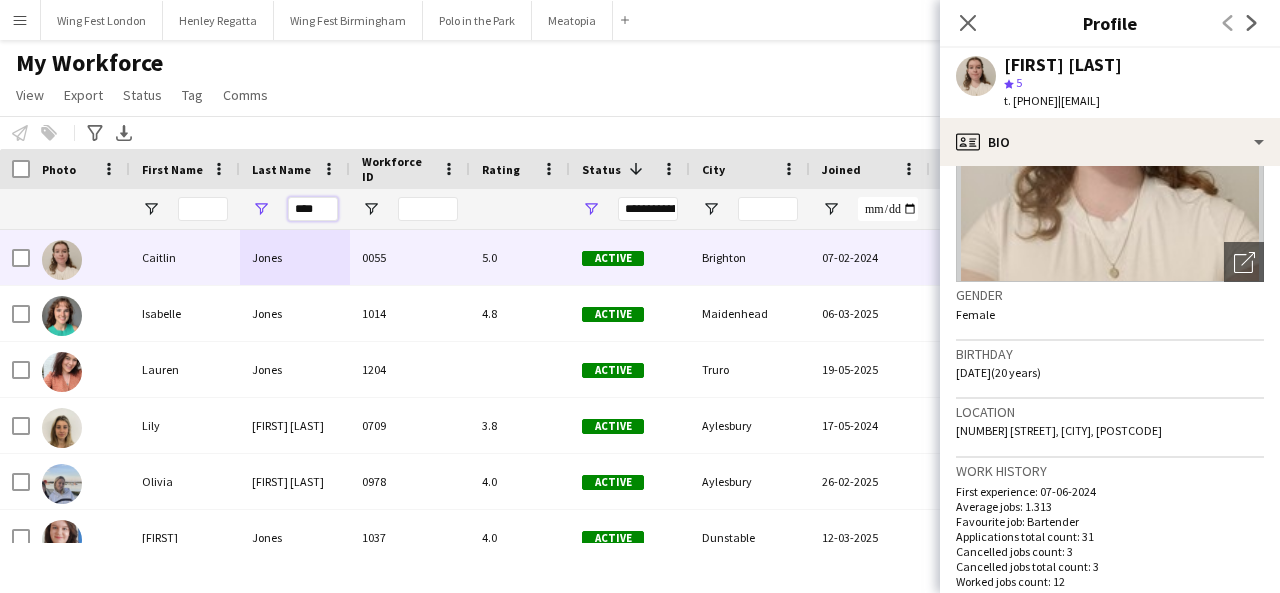 click on "****" at bounding box center [313, 209] 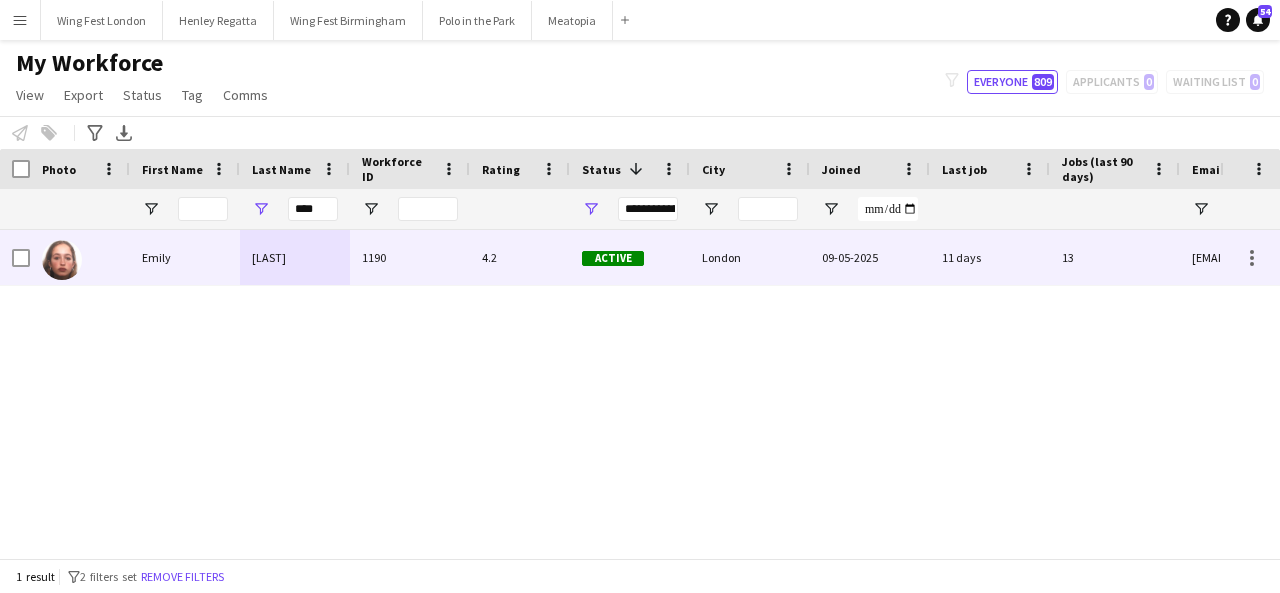 click on "1190" at bounding box center [410, 257] 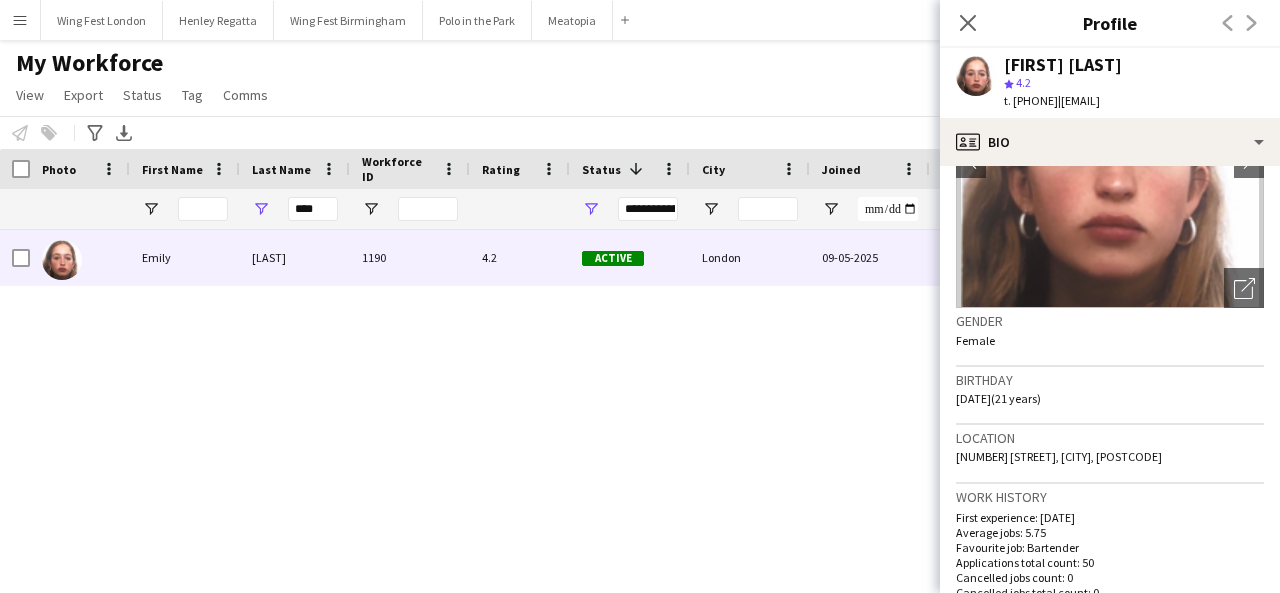 scroll, scrollTop: 300, scrollLeft: 0, axis: vertical 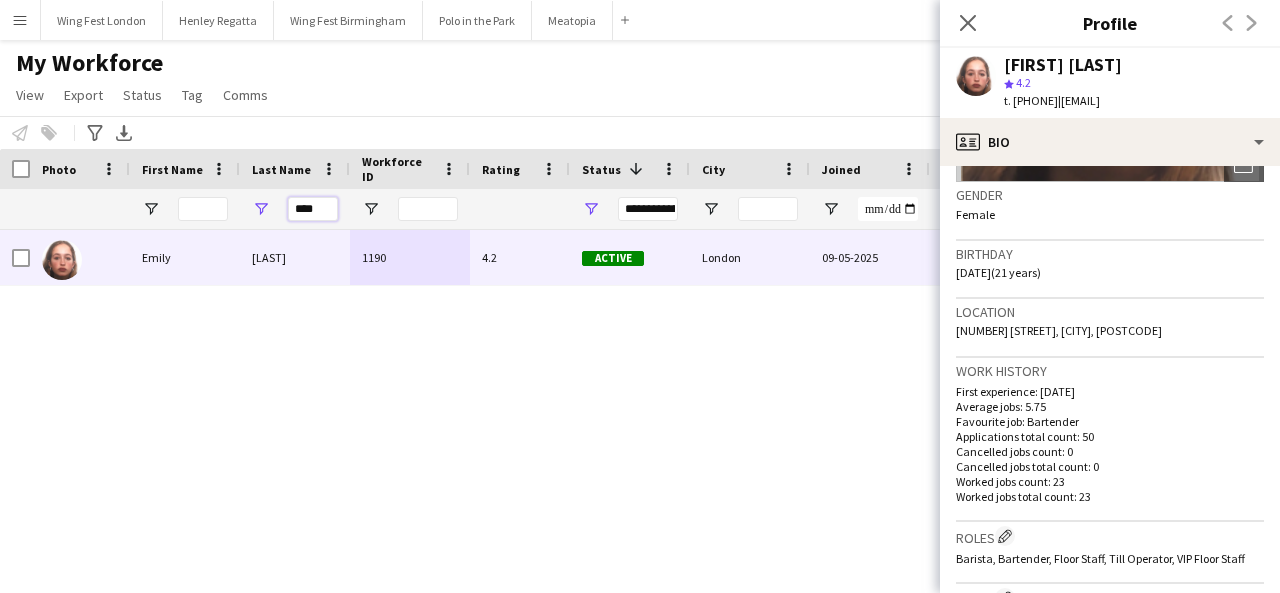 click on "****" at bounding box center (313, 209) 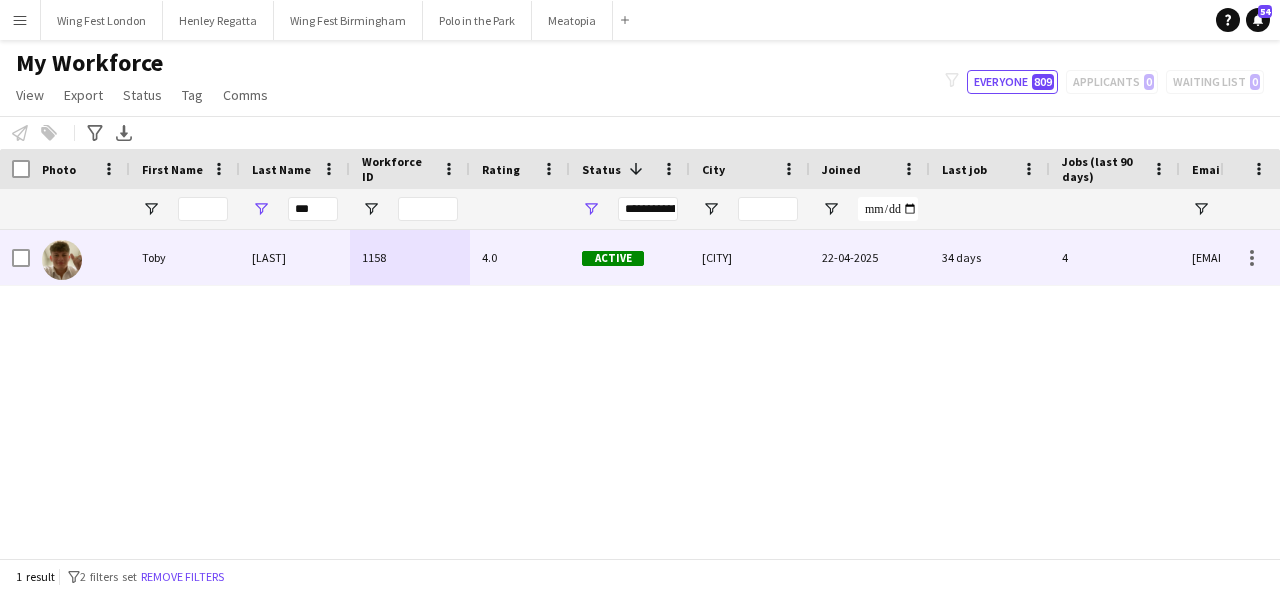click on "Toby" at bounding box center (185, 257) 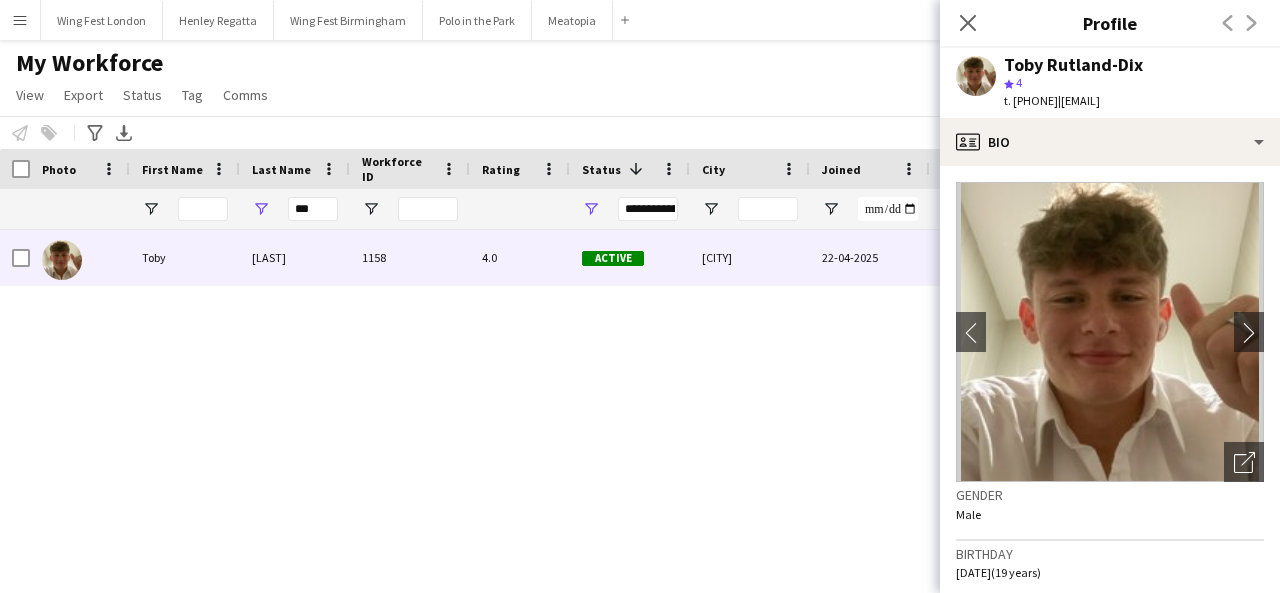 scroll, scrollTop: 100, scrollLeft: 0, axis: vertical 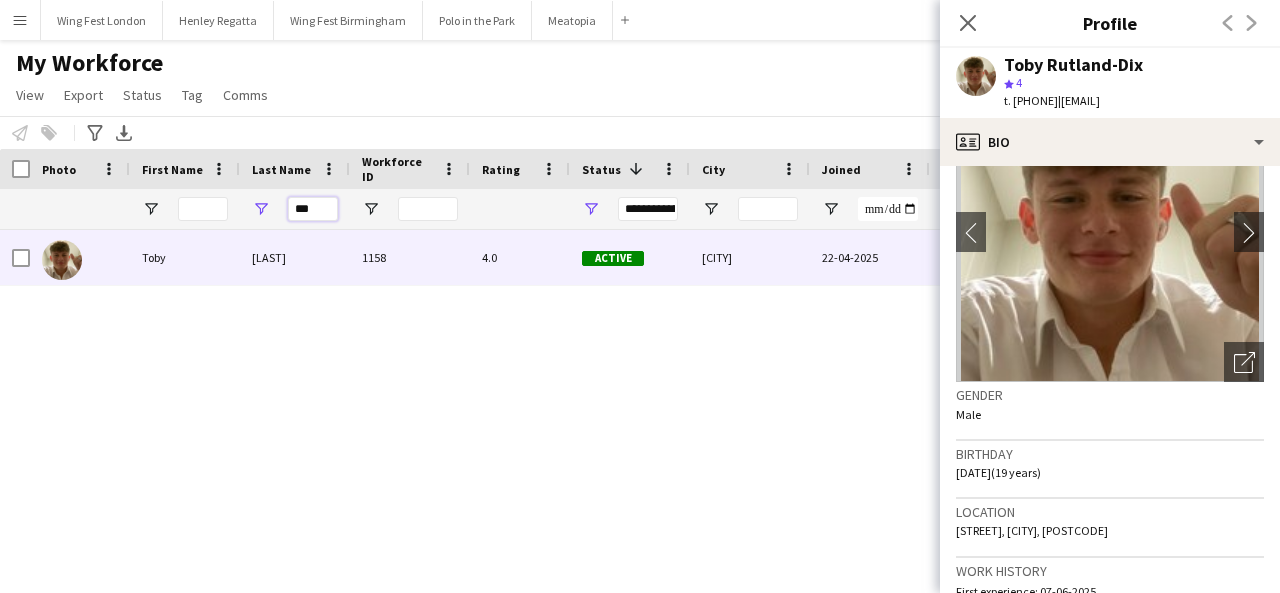 click on "***" at bounding box center [313, 209] 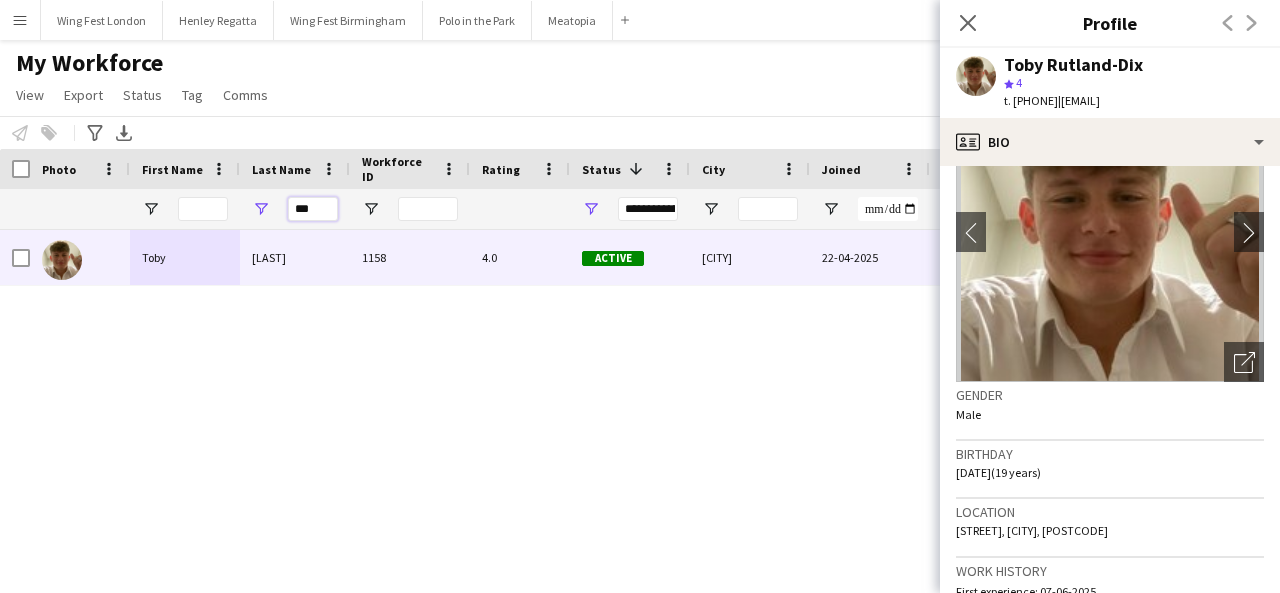 click on "***" at bounding box center (313, 209) 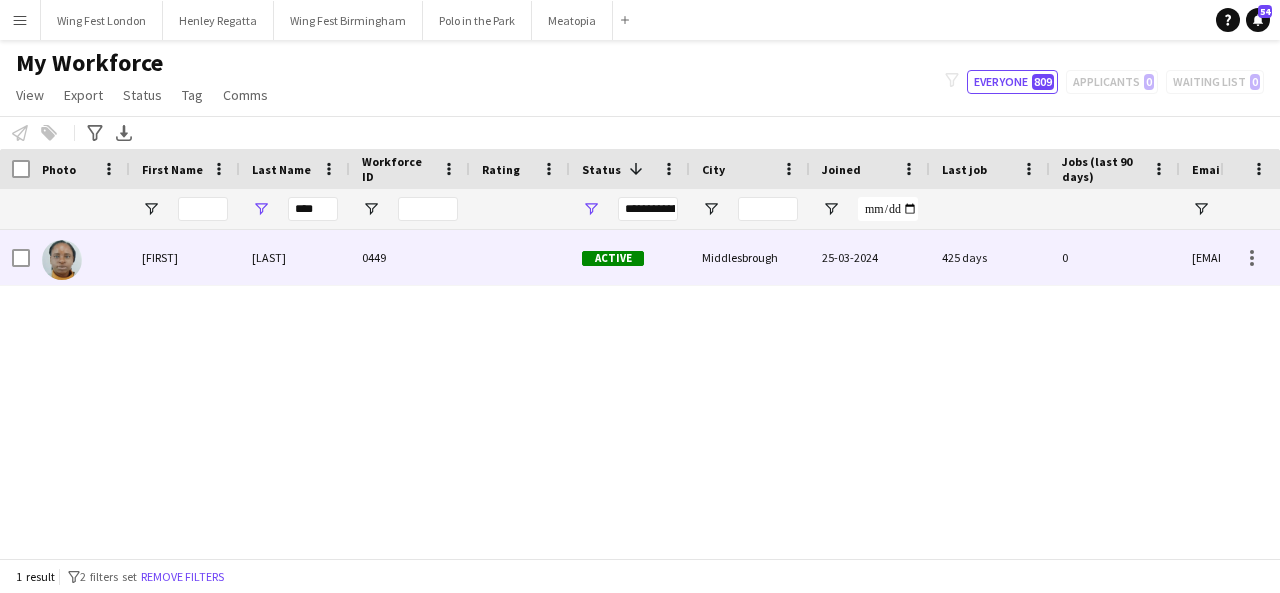 click on "Olufotebi" at bounding box center [295, 257] 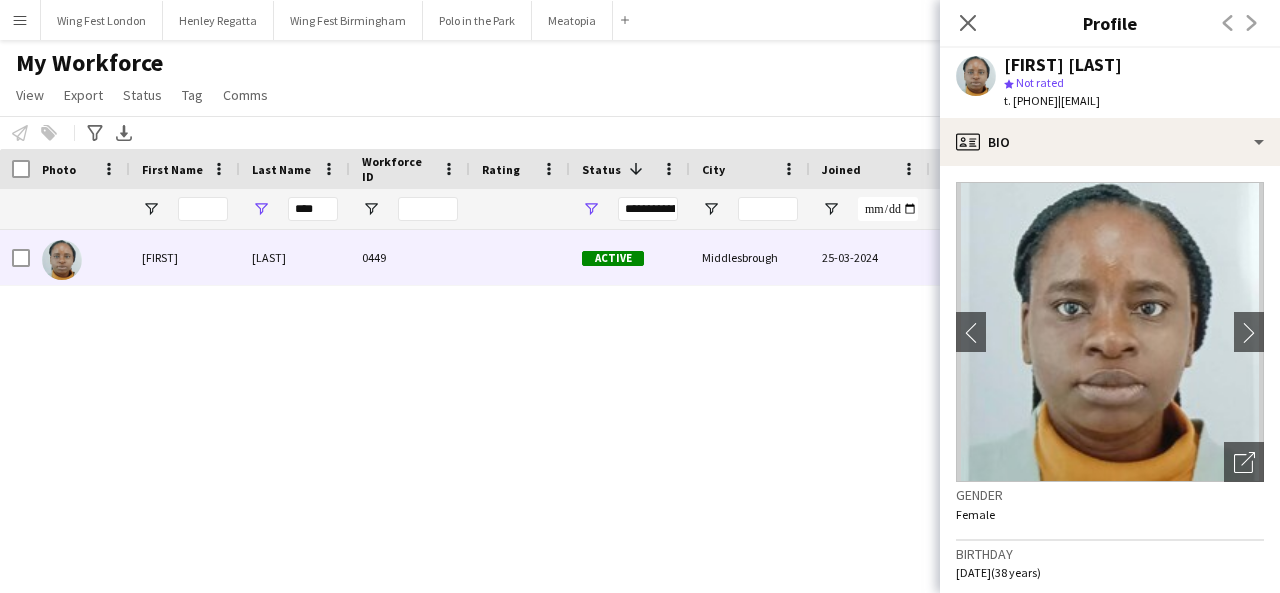 scroll, scrollTop: 100, scrollLeft: 0, axis: vertical 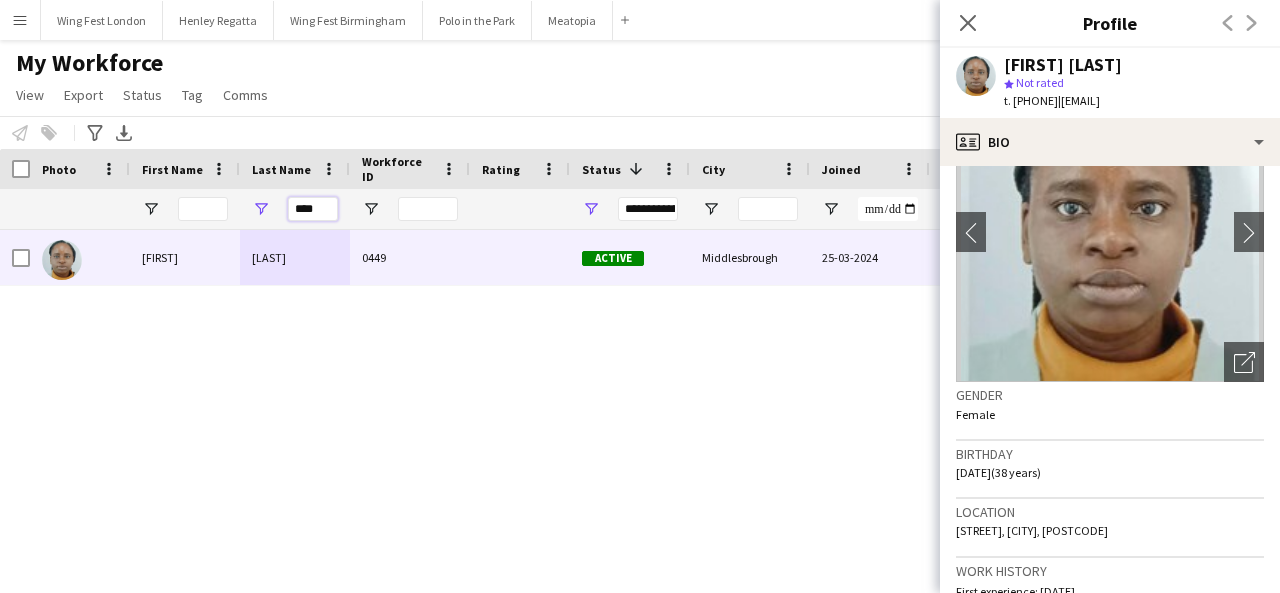 click on "****" at bounding box center (313, 209) 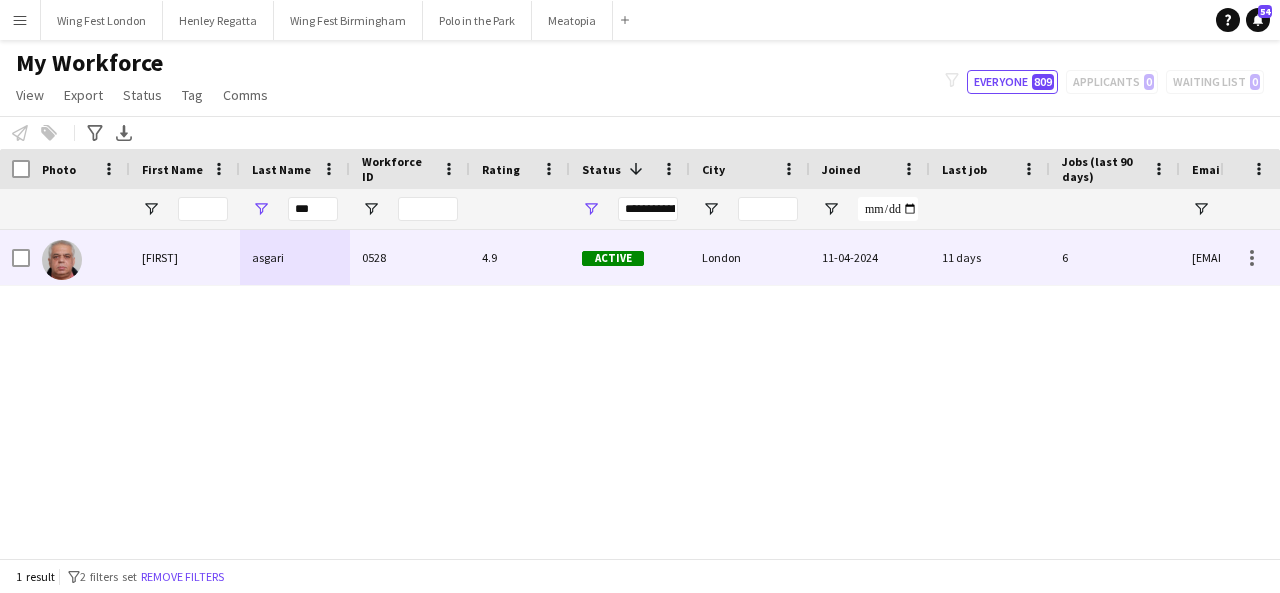 click on "asgari" at bounding box center [295, 257] 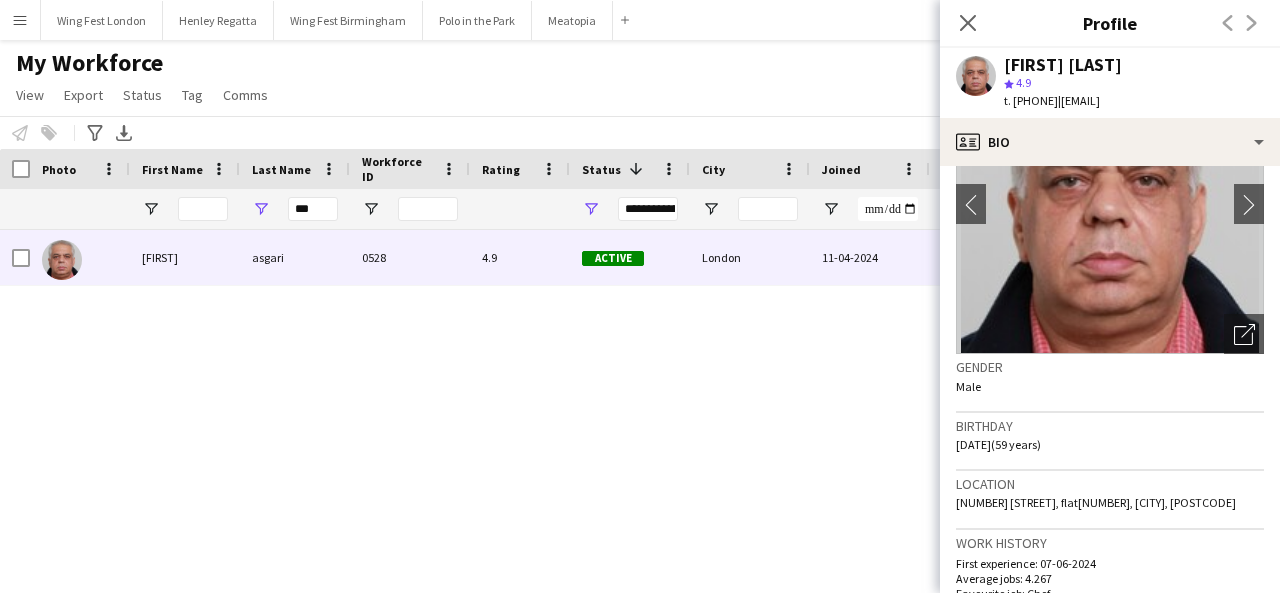scroll, scrollTop: 200, scrollLeft: 0, axis: vertical 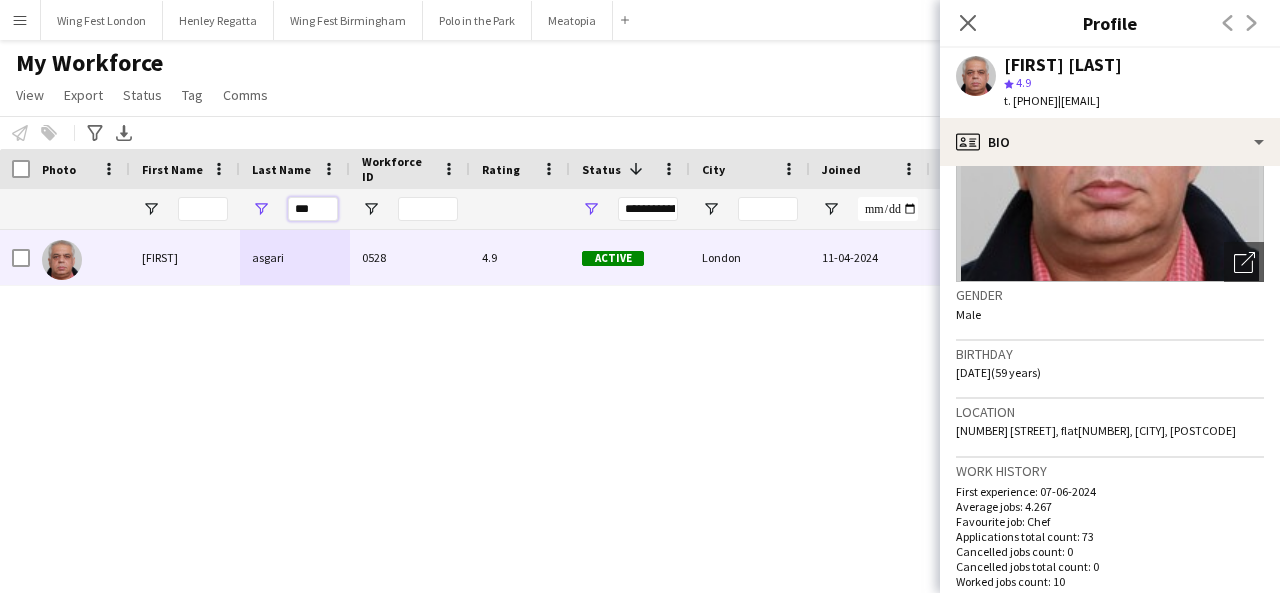 click on "***" at bounding box center (313, 209) 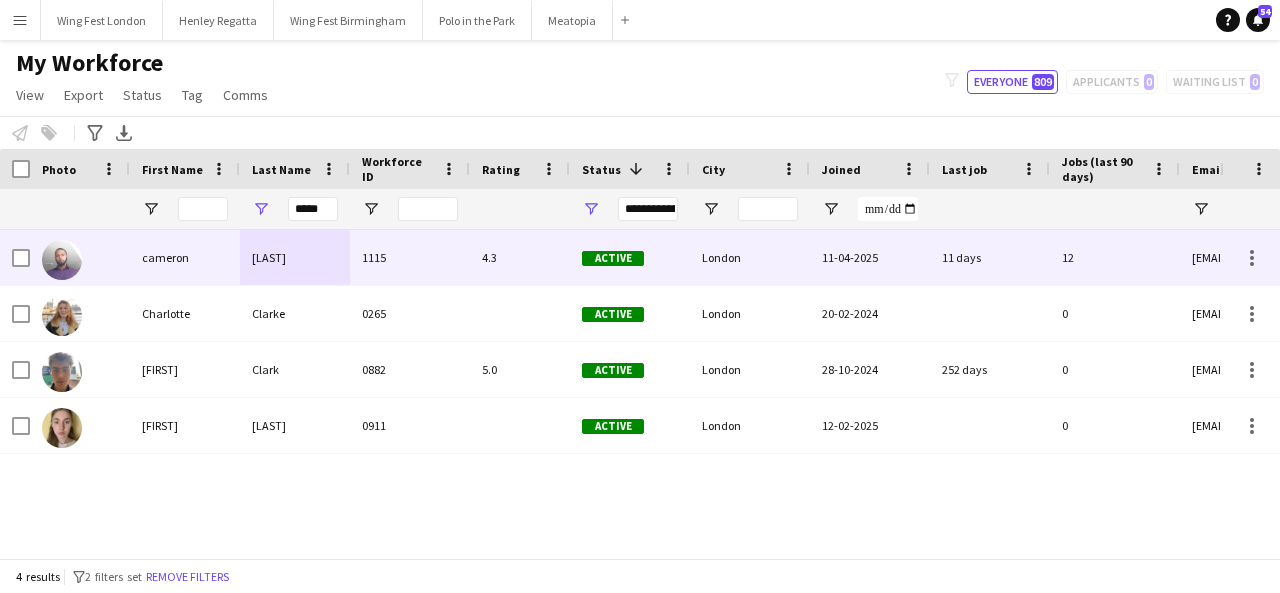 click on "clarke" at bounding box center (295, 257) 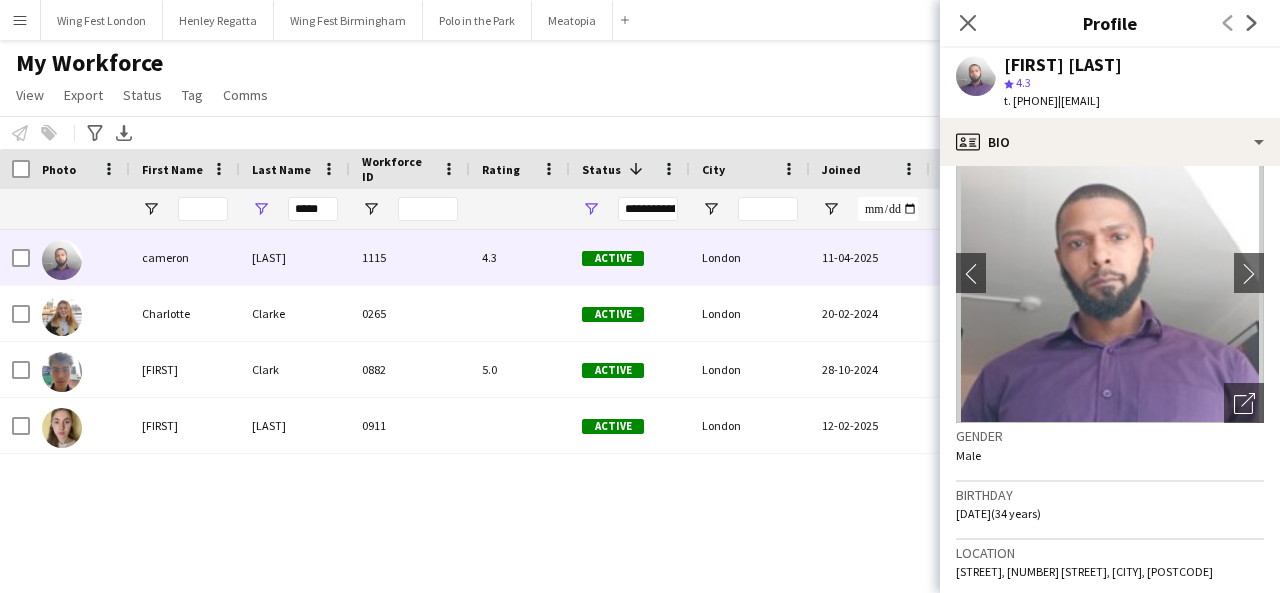 scroll, scrollTop: 100, scrollLeft: 0, axis: vertical 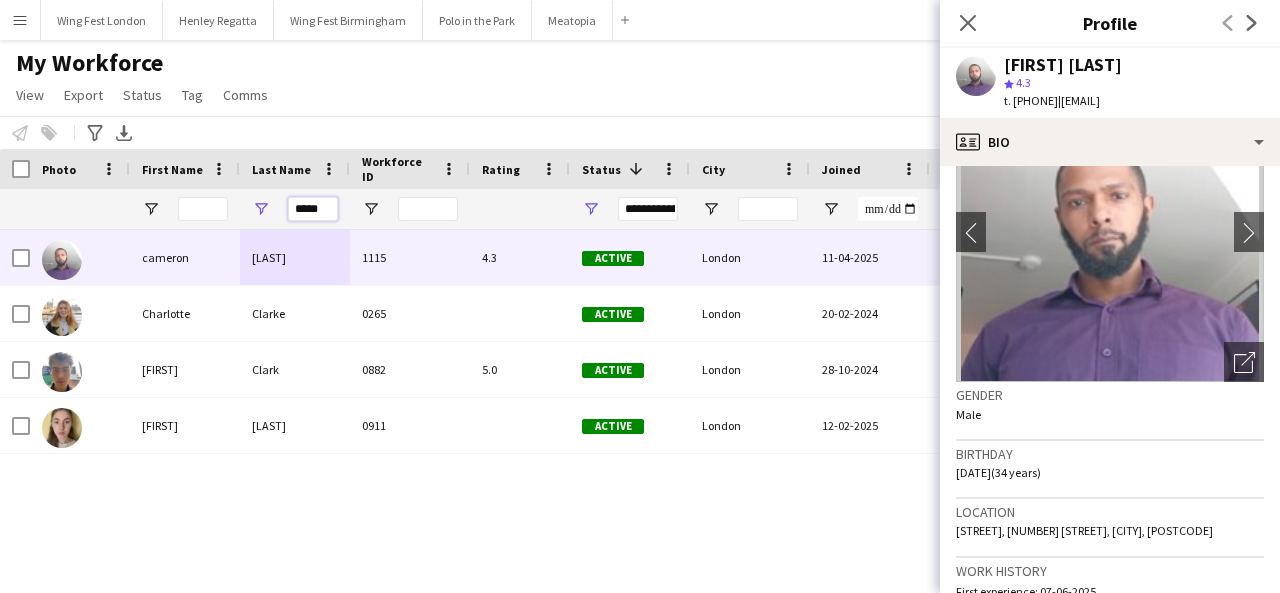 click on "*****" at bounding box center [313, 209] 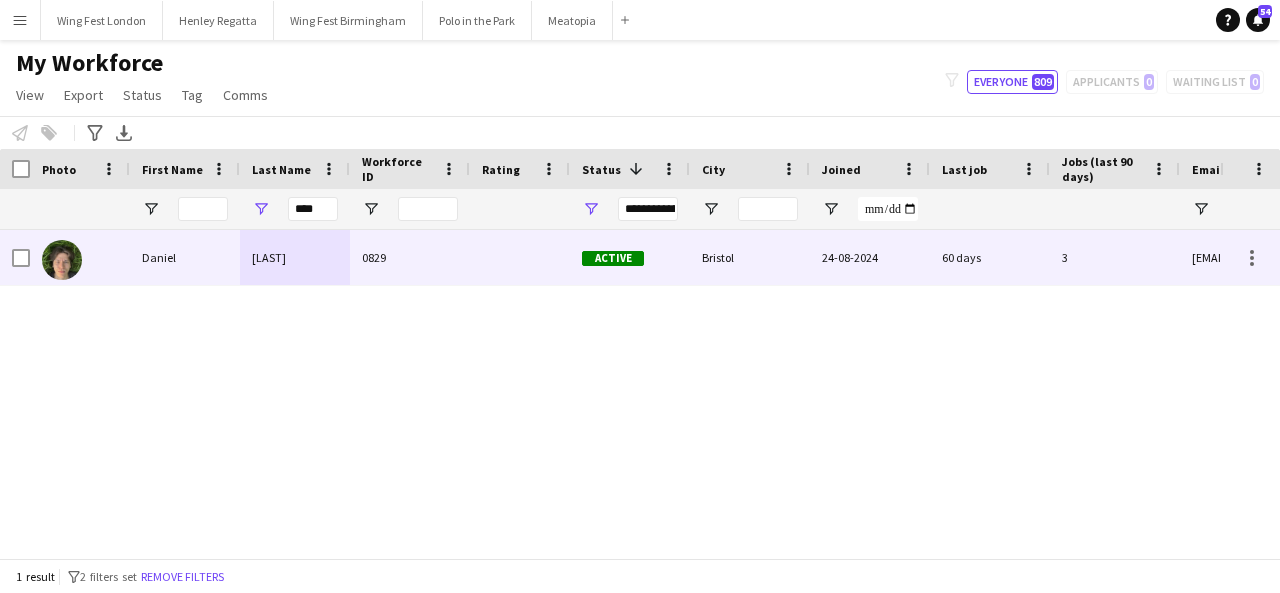 click on "0829" at bounding box center (410, 257) 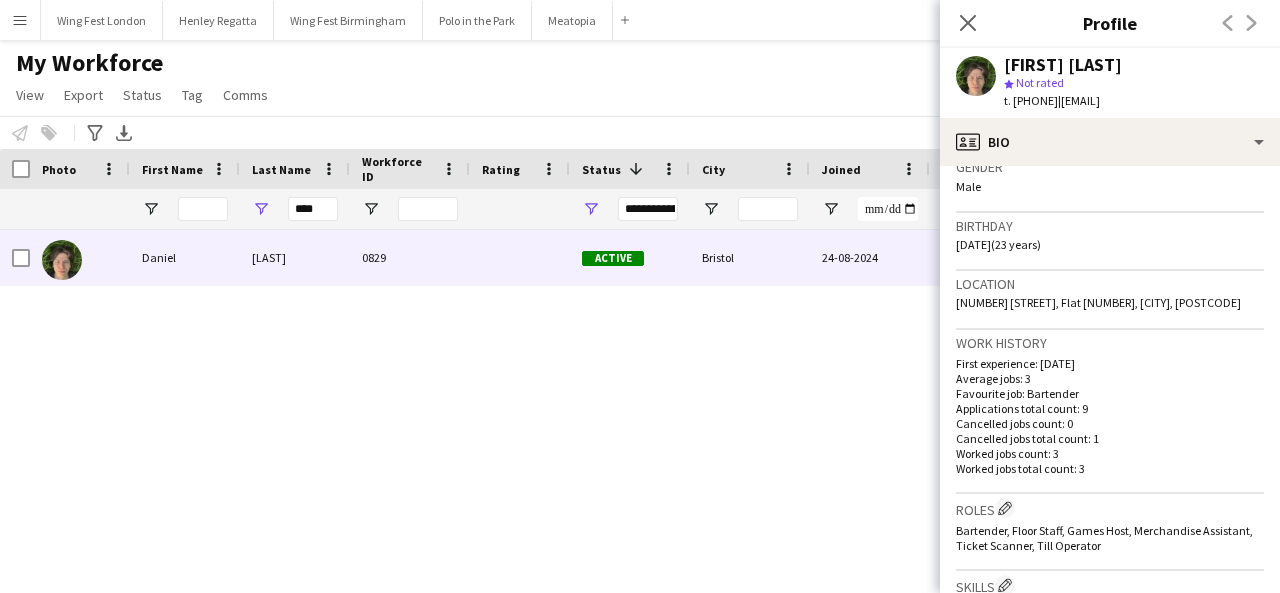 scroll, scrollTop: 300, scrollLeft: 0, axis: vertical 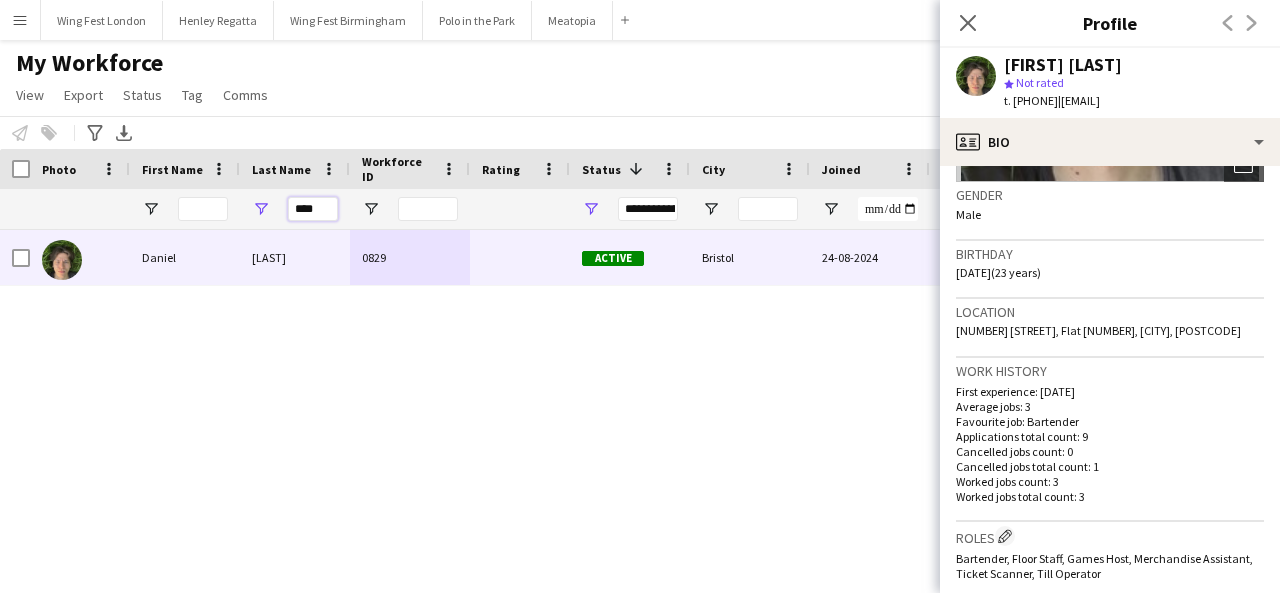 click on "****" at bounding box center [313, 209] 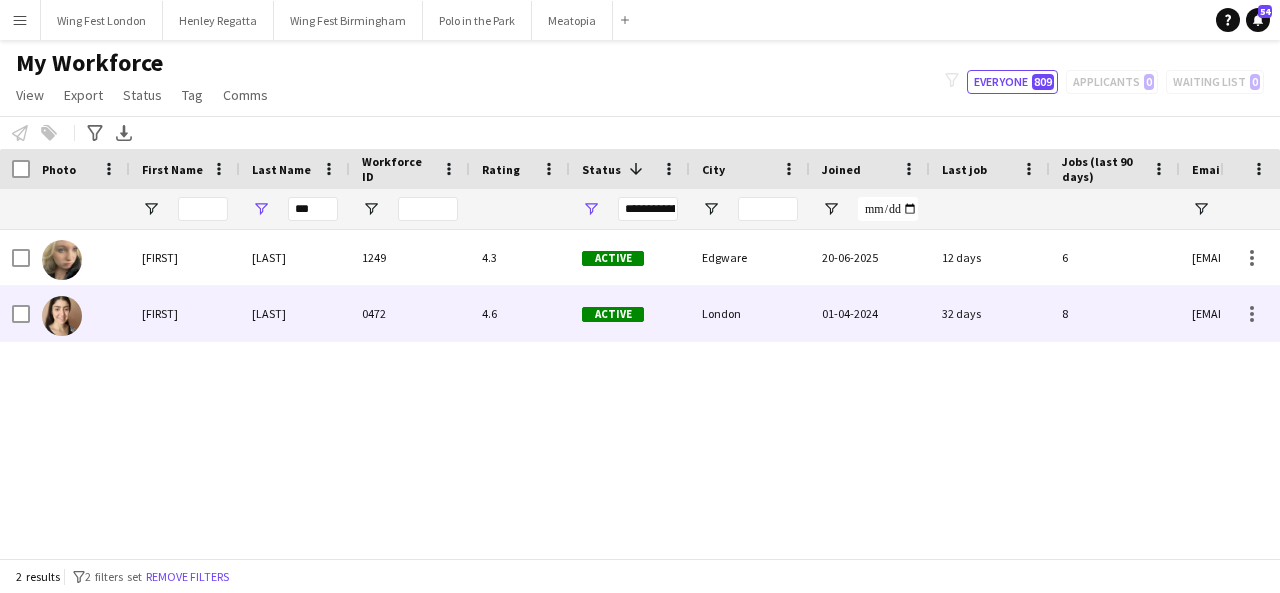 click on "Hodzha" at bounding box center [295, 313] 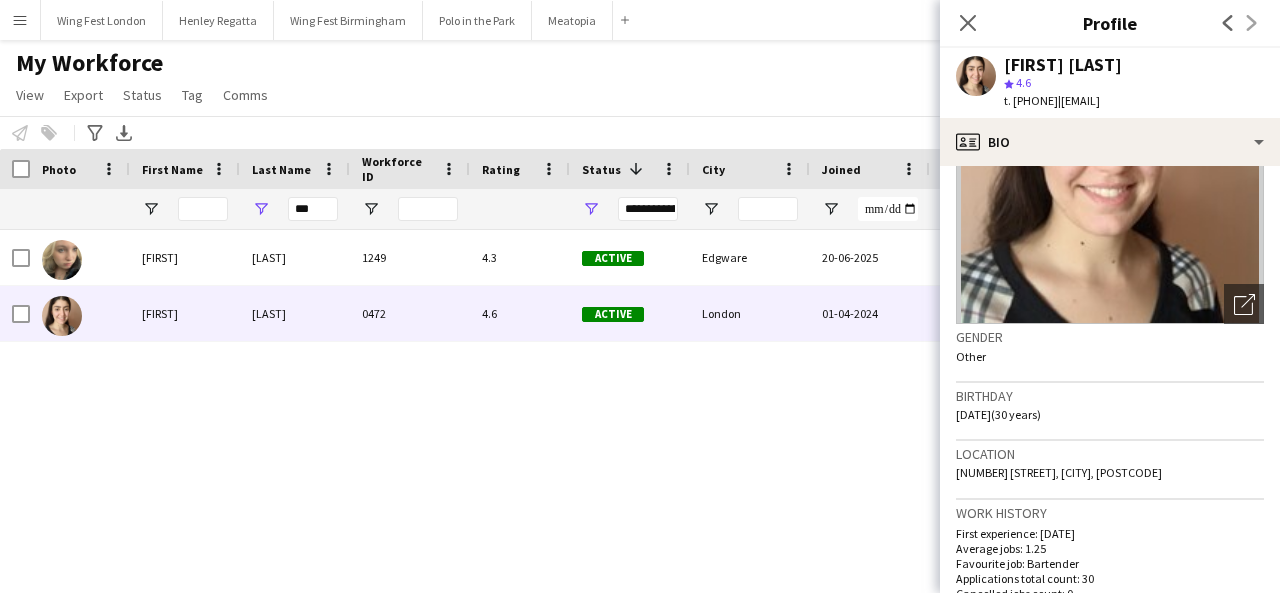 scroll, scrollTop: 200, scrollLeft: 0, axis: vertical 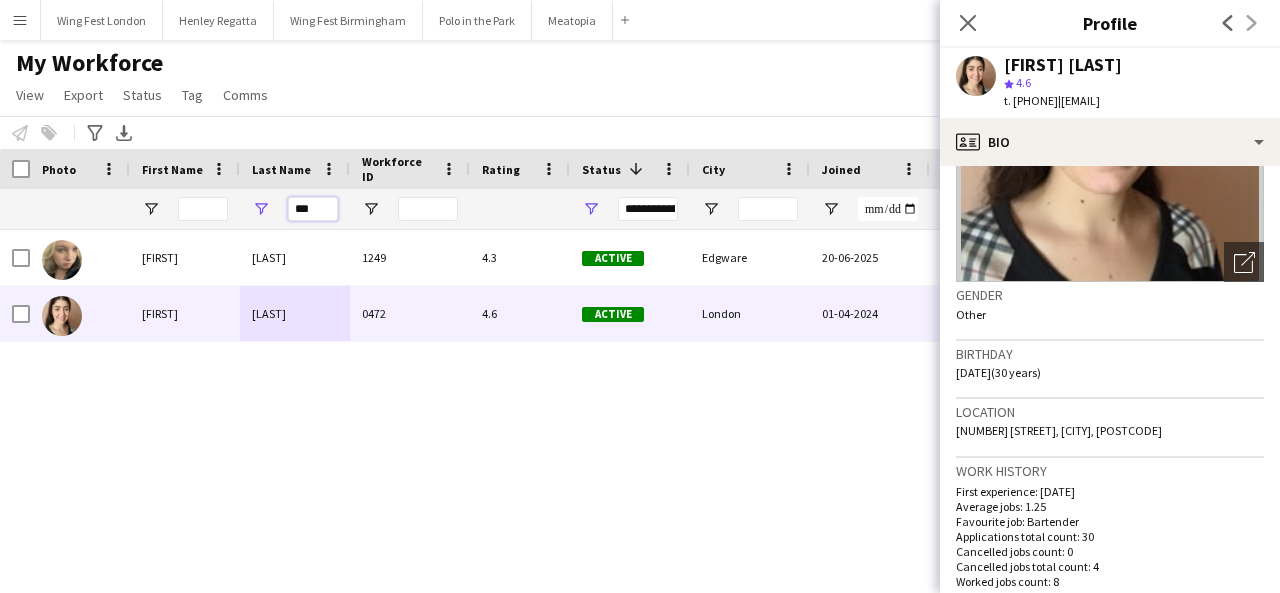 click on "***" at bounding box center (313, 209) 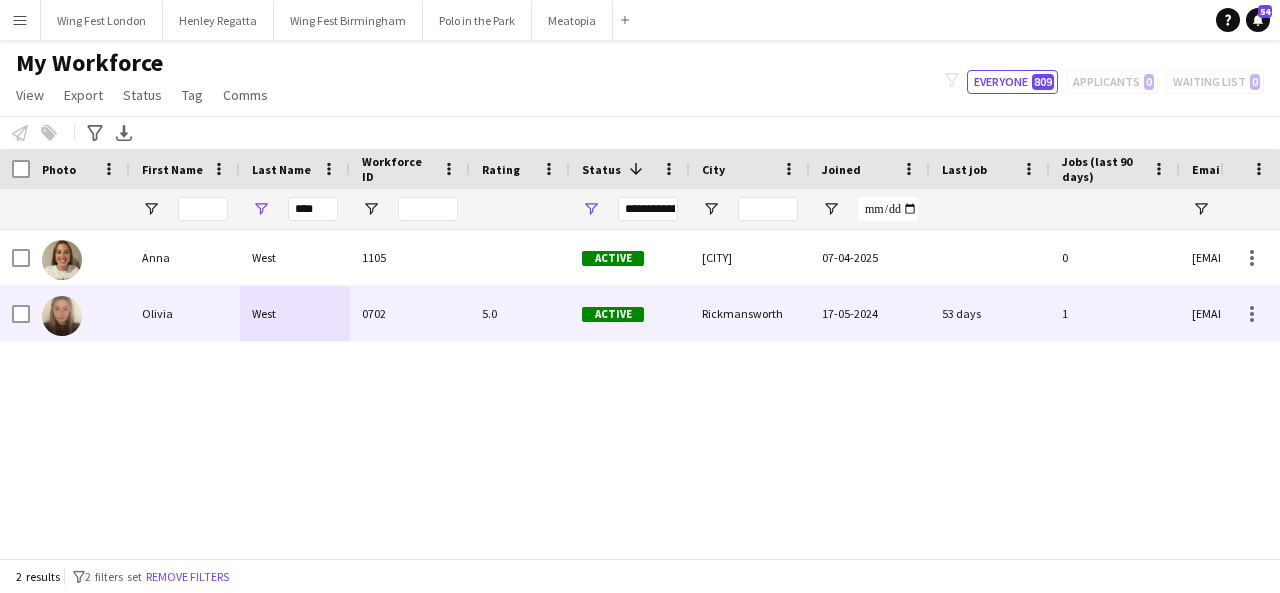 click on "West" at bounding box center [295, 313] 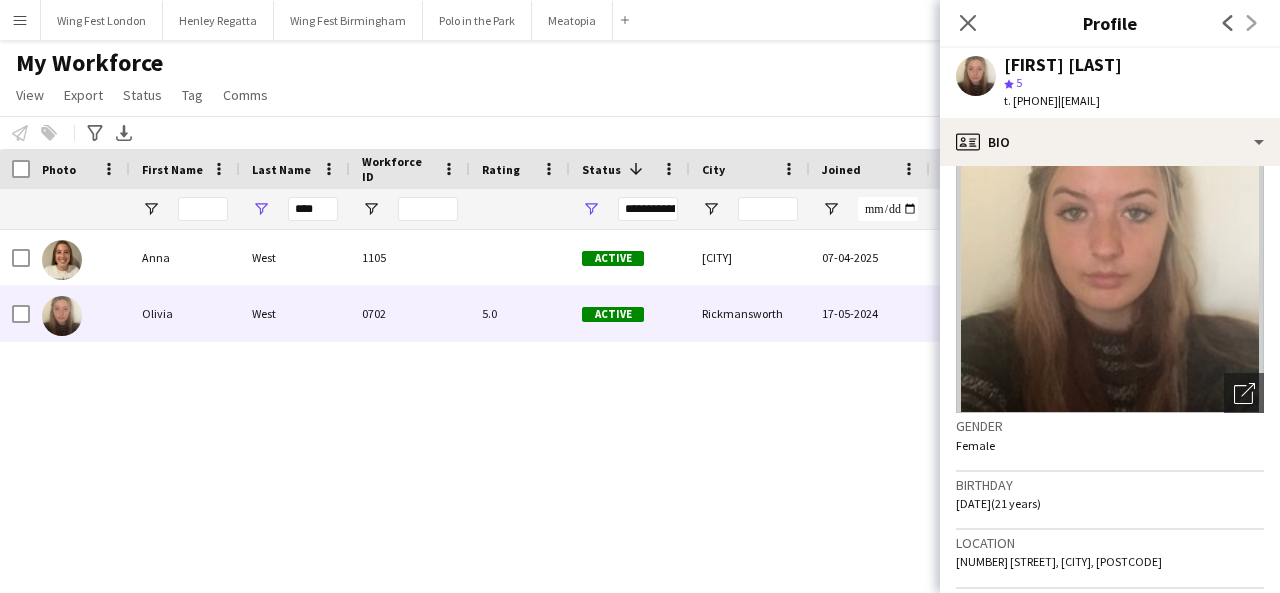 scroll, scrollTop: 100, scrollLeft: 0, axis: vertical 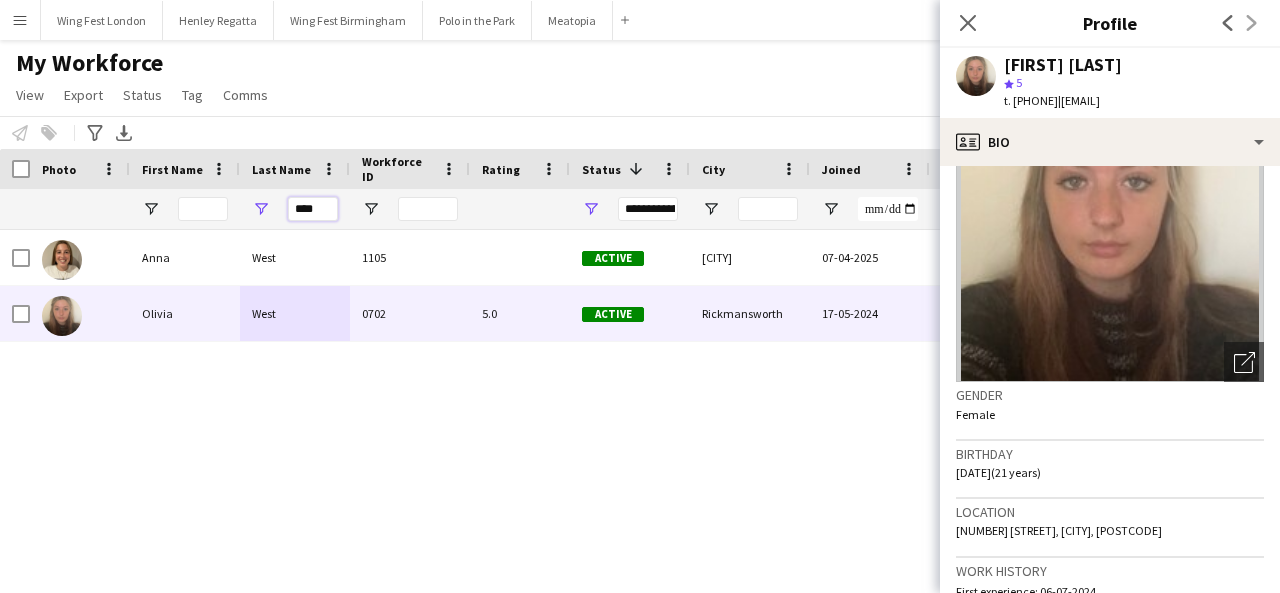 click on "****" at bounding box center (313, 209) 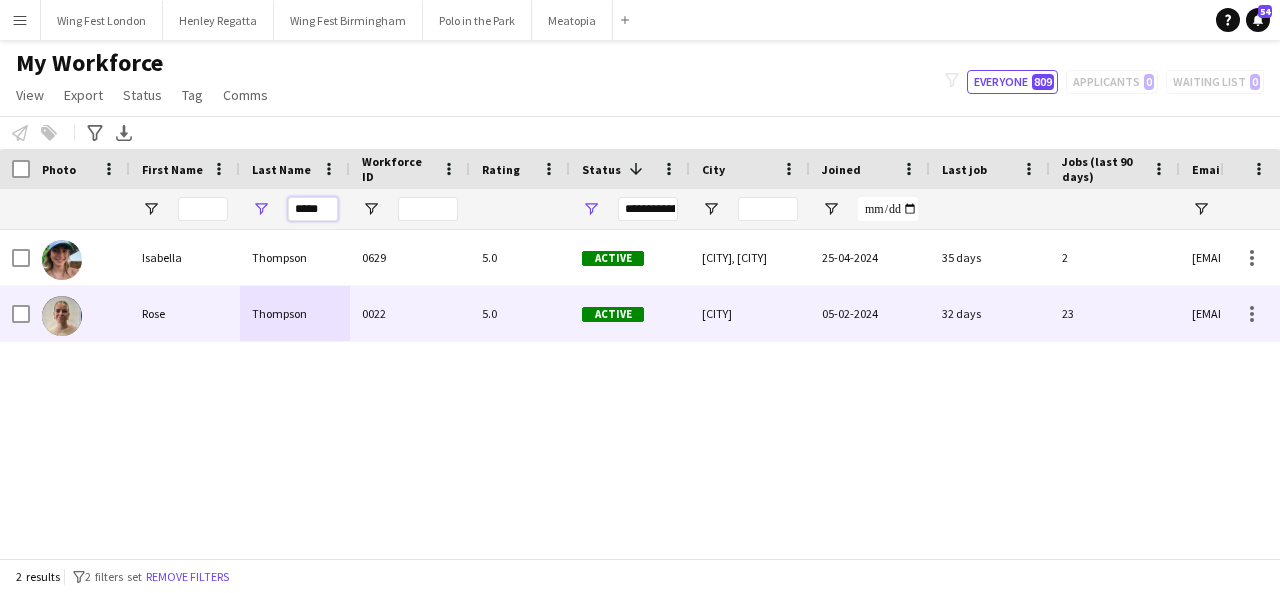 type on "*****" 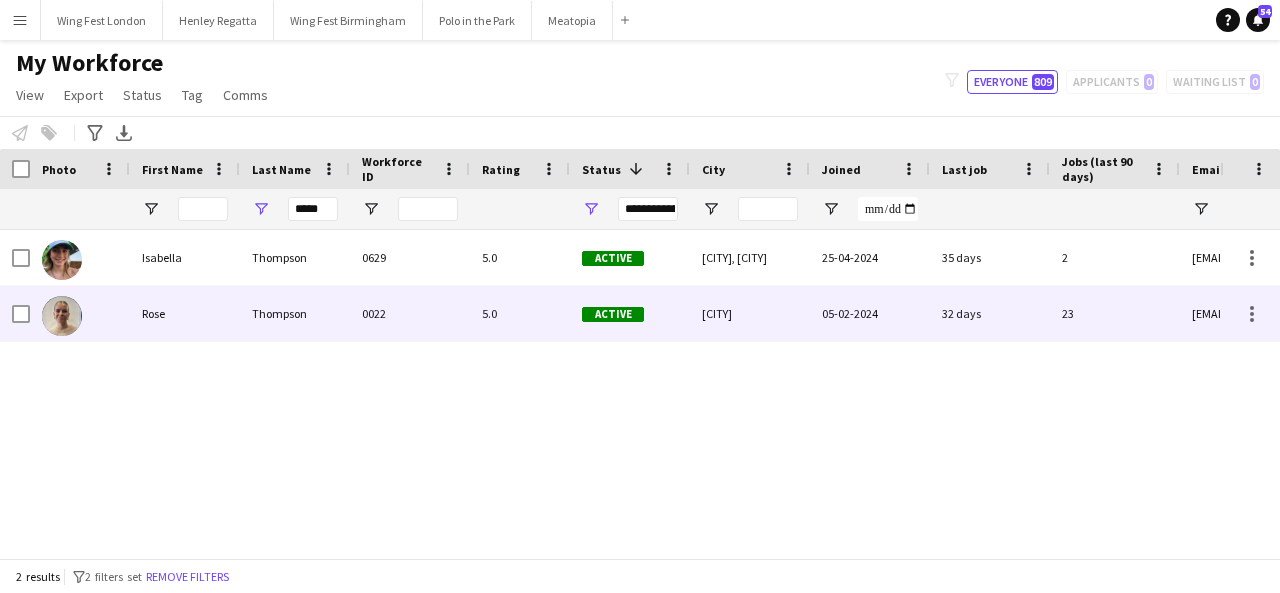 click on "Rose" at bounding box center [185, 313] 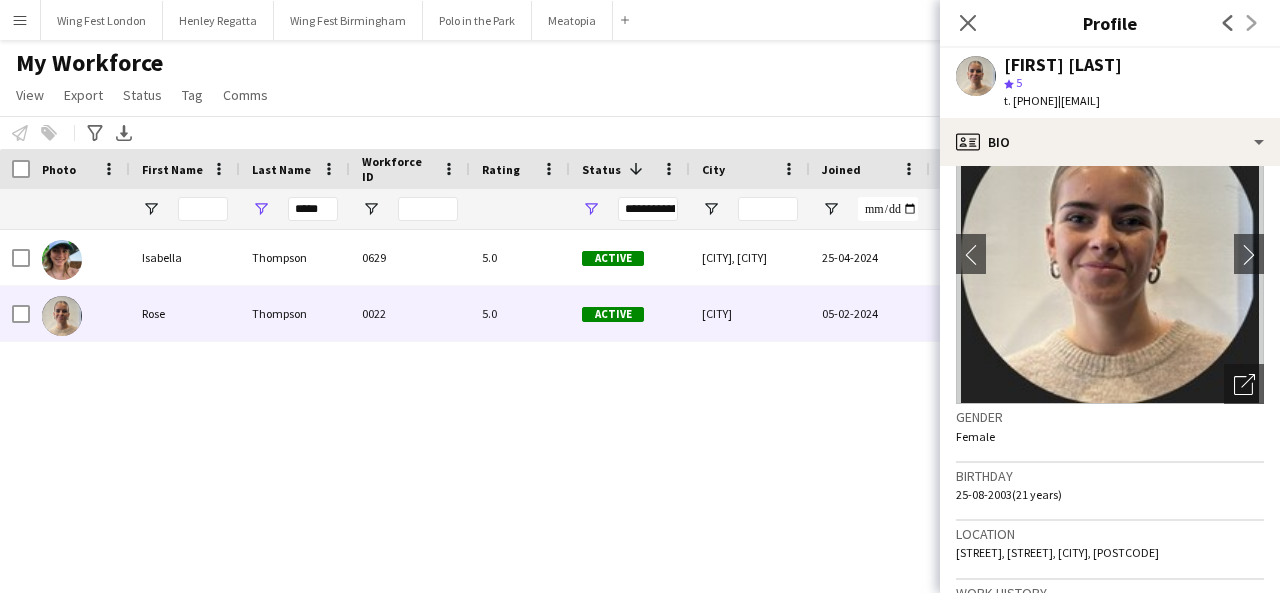 scroll, scrollTop: 100, scrollLeft: 0, axis: vertical 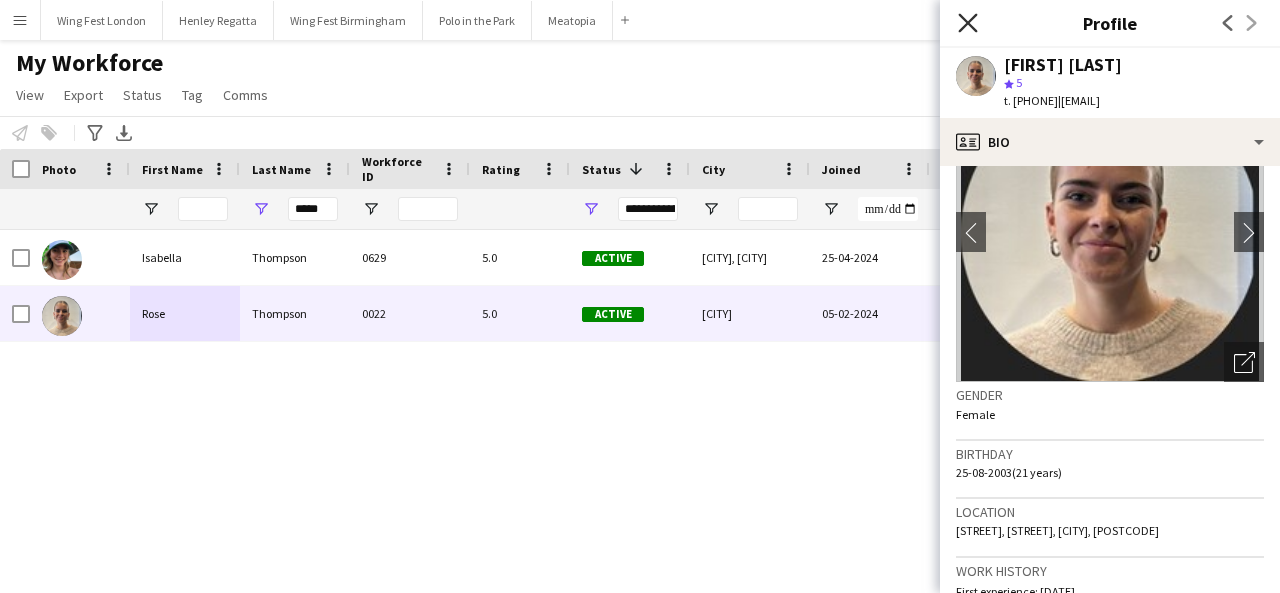 click 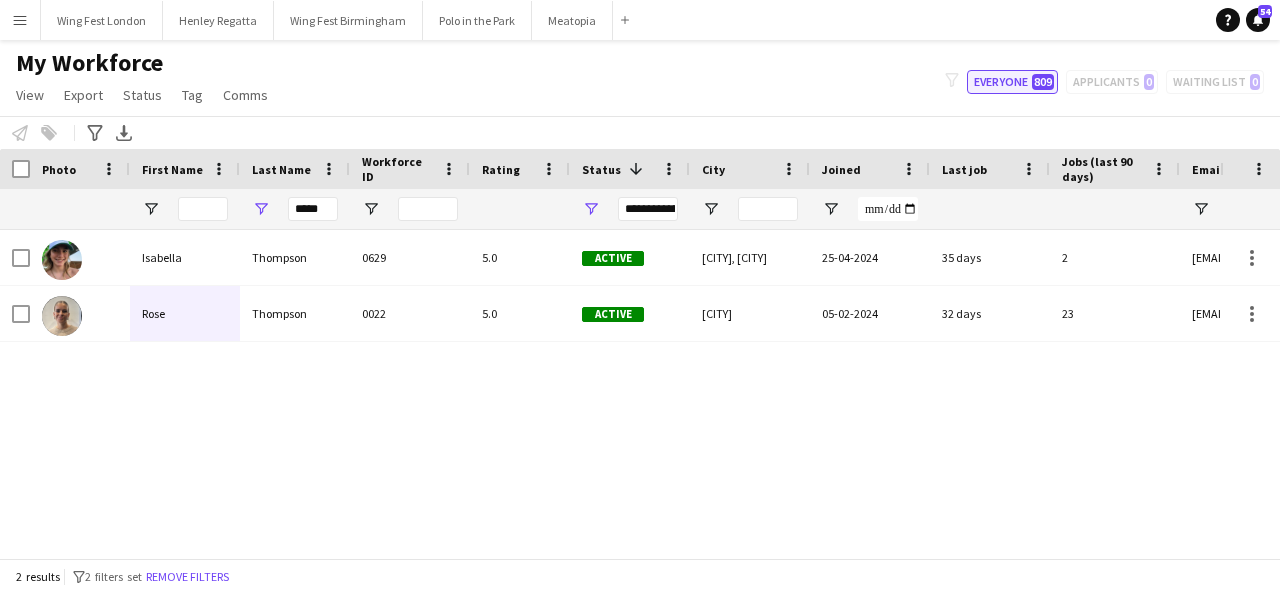 click on "Everyone   809" 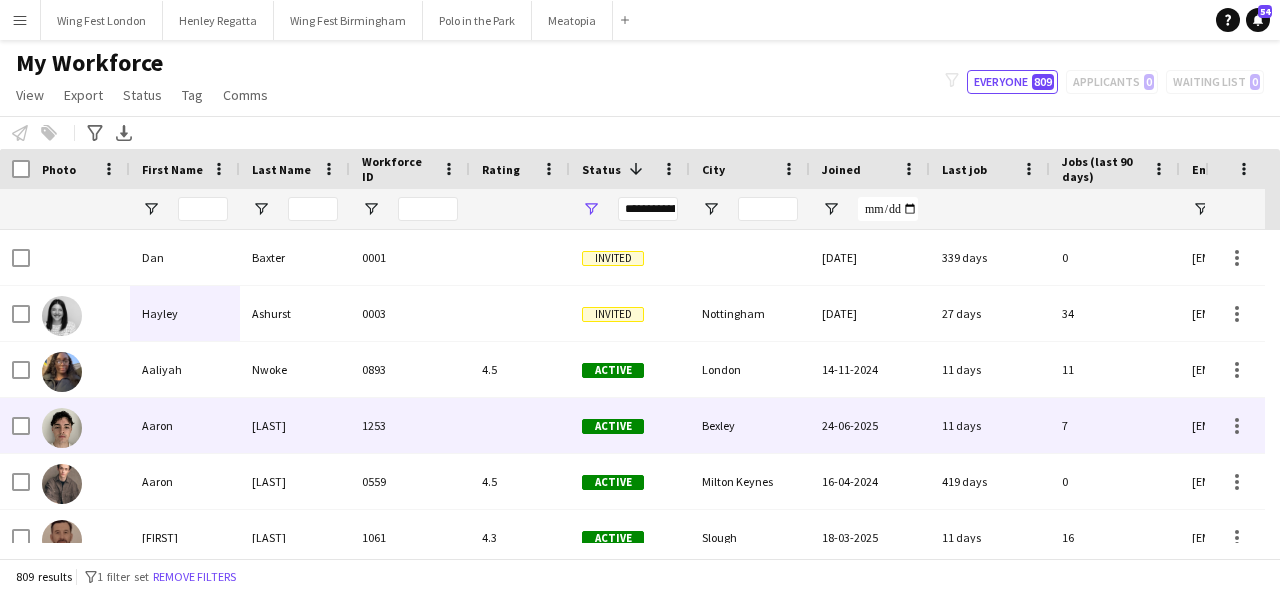 scroll, scrollTop: 341, scrollLeft: 0, axis: vertical 